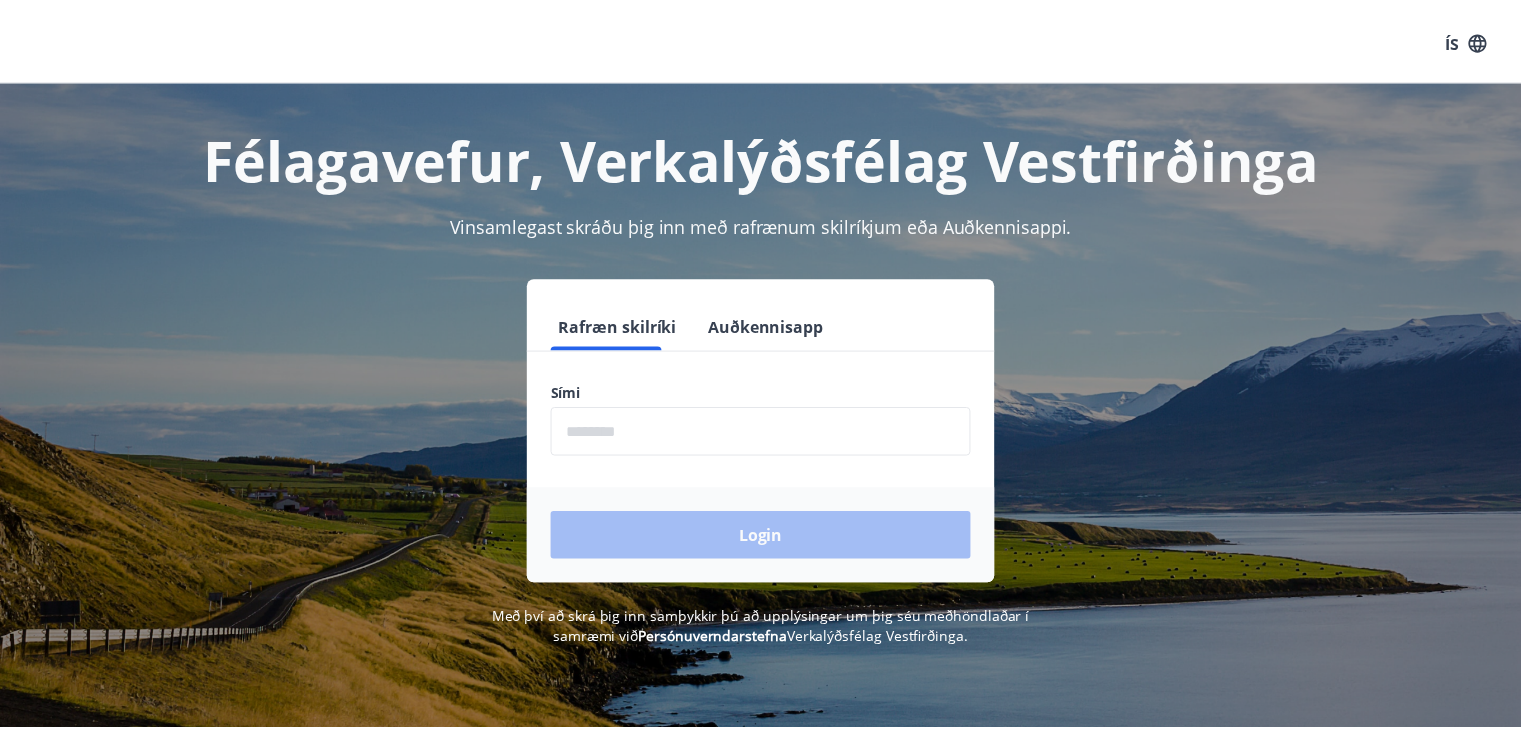 scroll, scrollTop: 0, scrollLeft: 0, axis: both 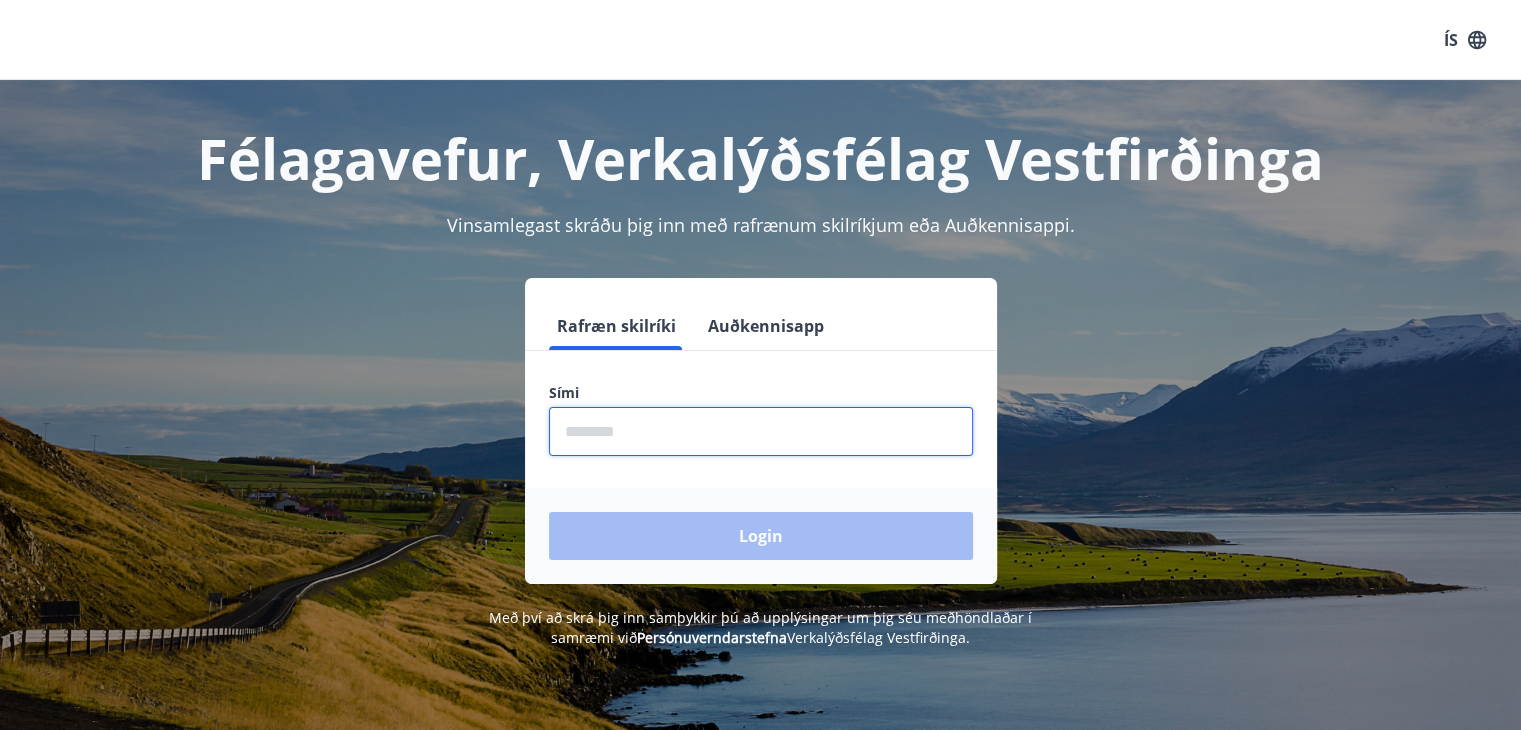 click at bounding box center [761, 431] 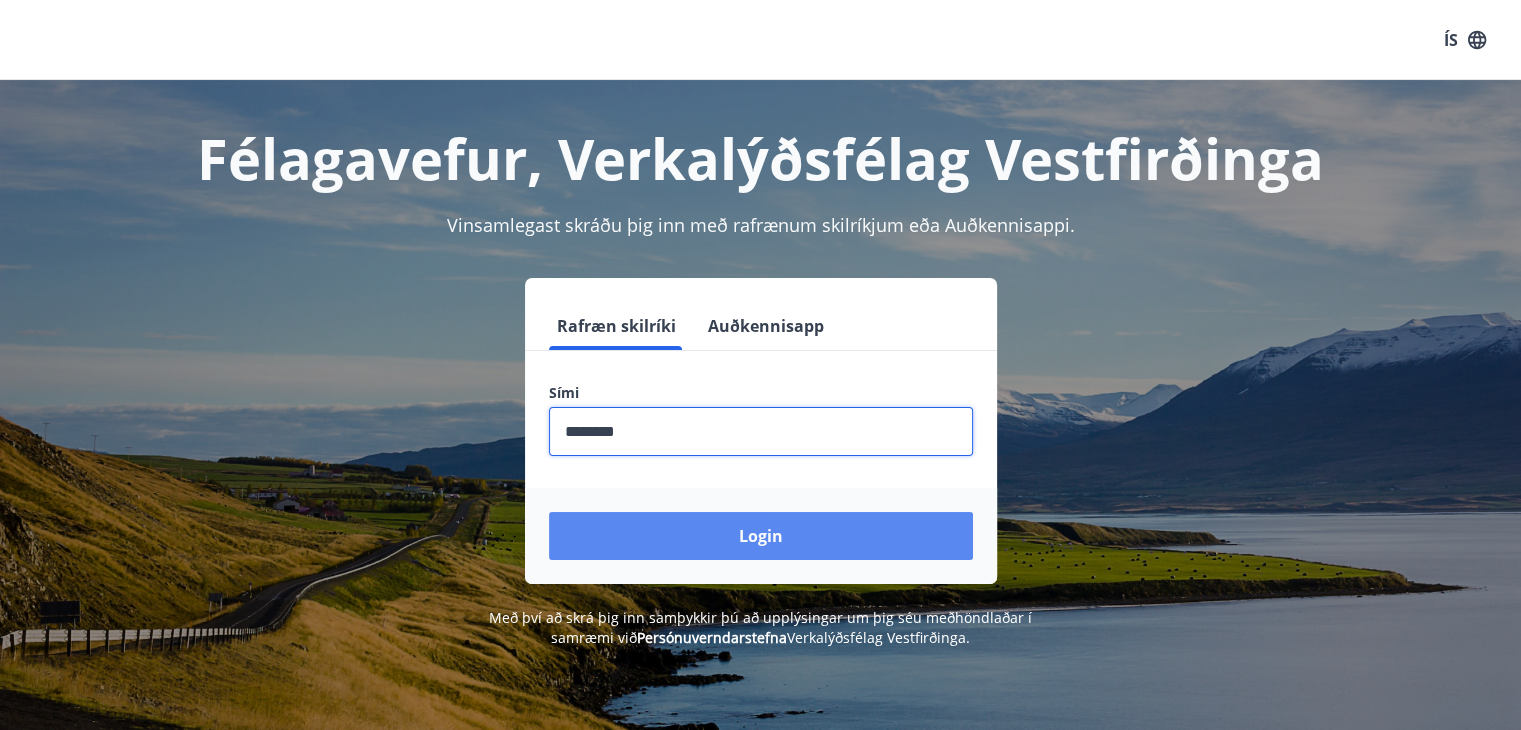 click on "Login" at bounding box center [761, 536] 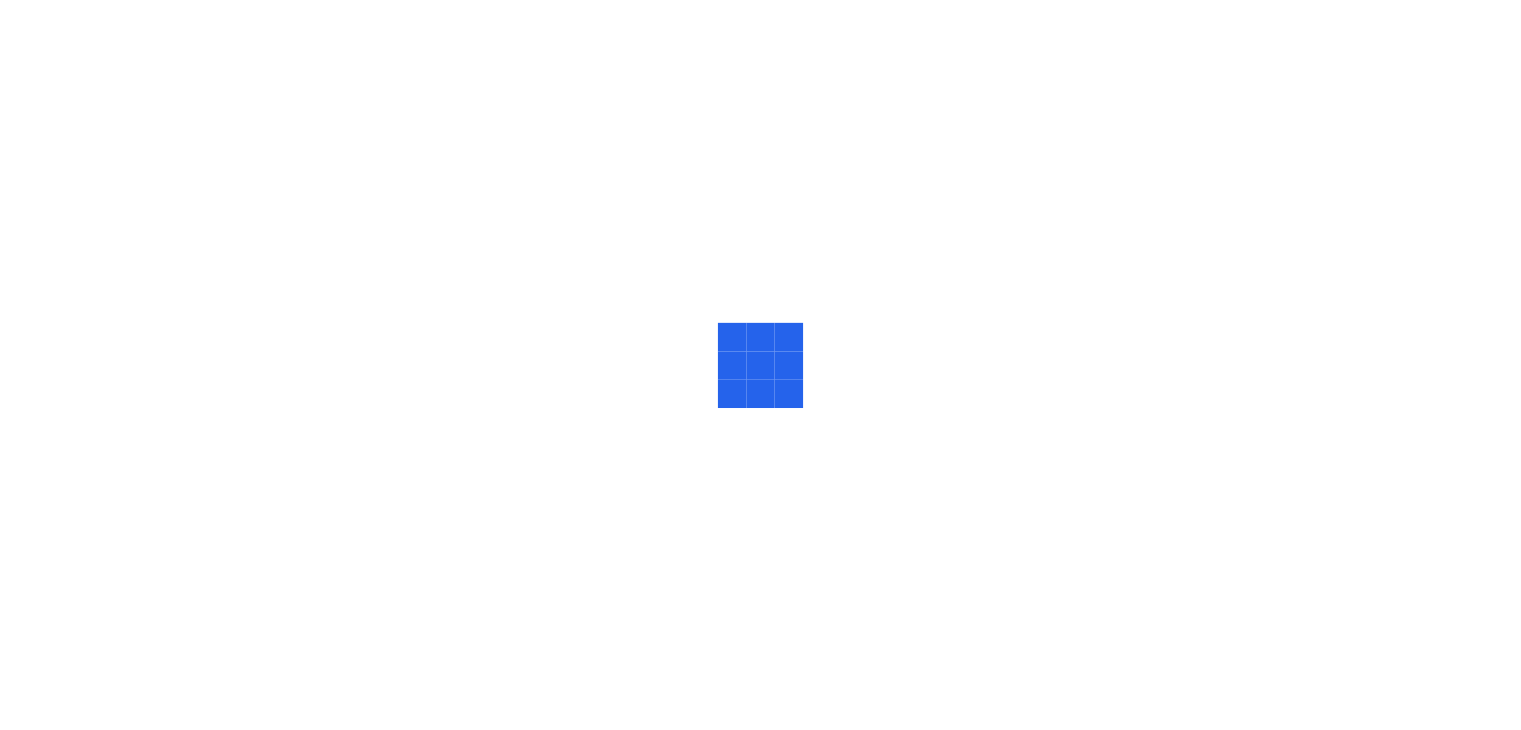 scroll, scrollTop: 0, scrollLeft: 0, axis: both 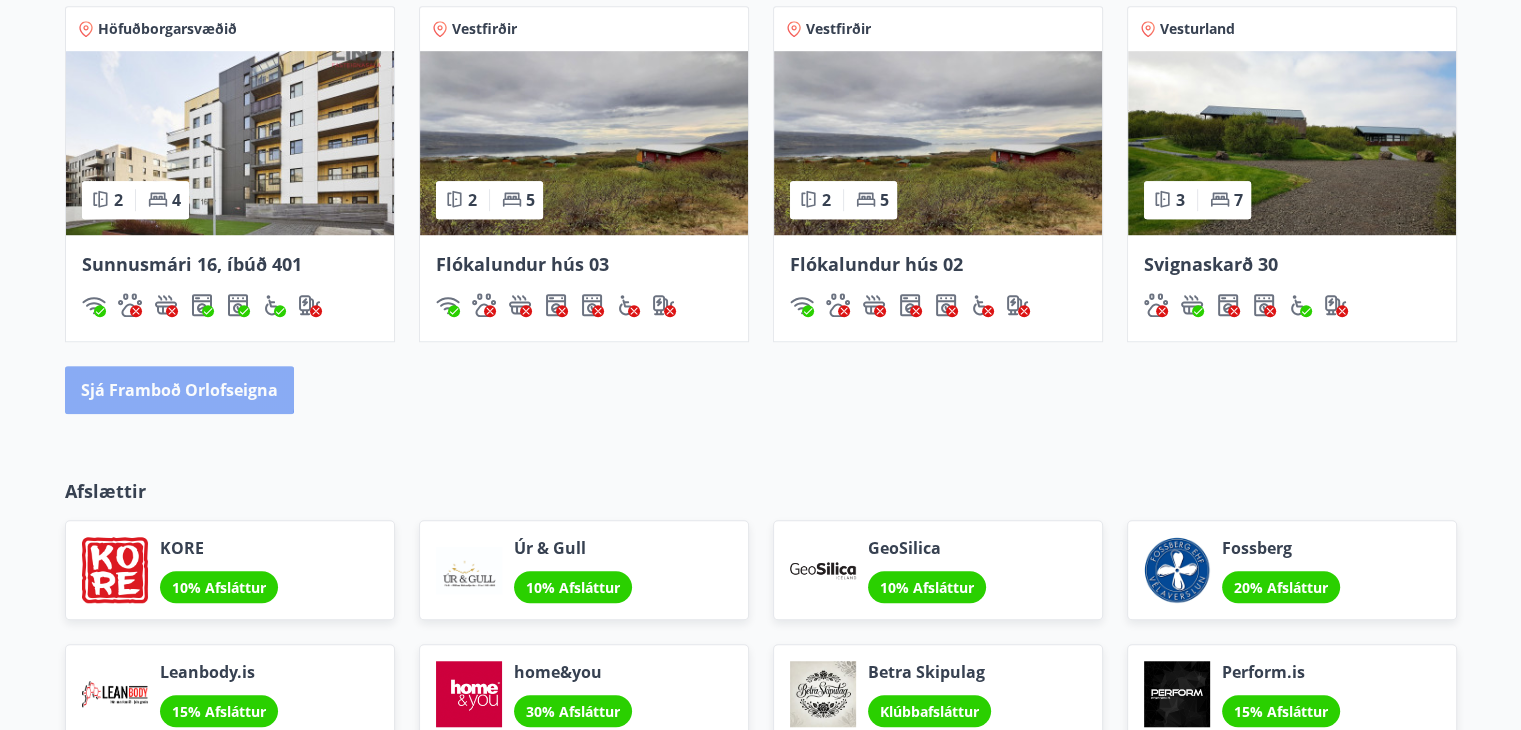 click on "Sjá framboð orlofseigna" at bounding box center [179, 390] 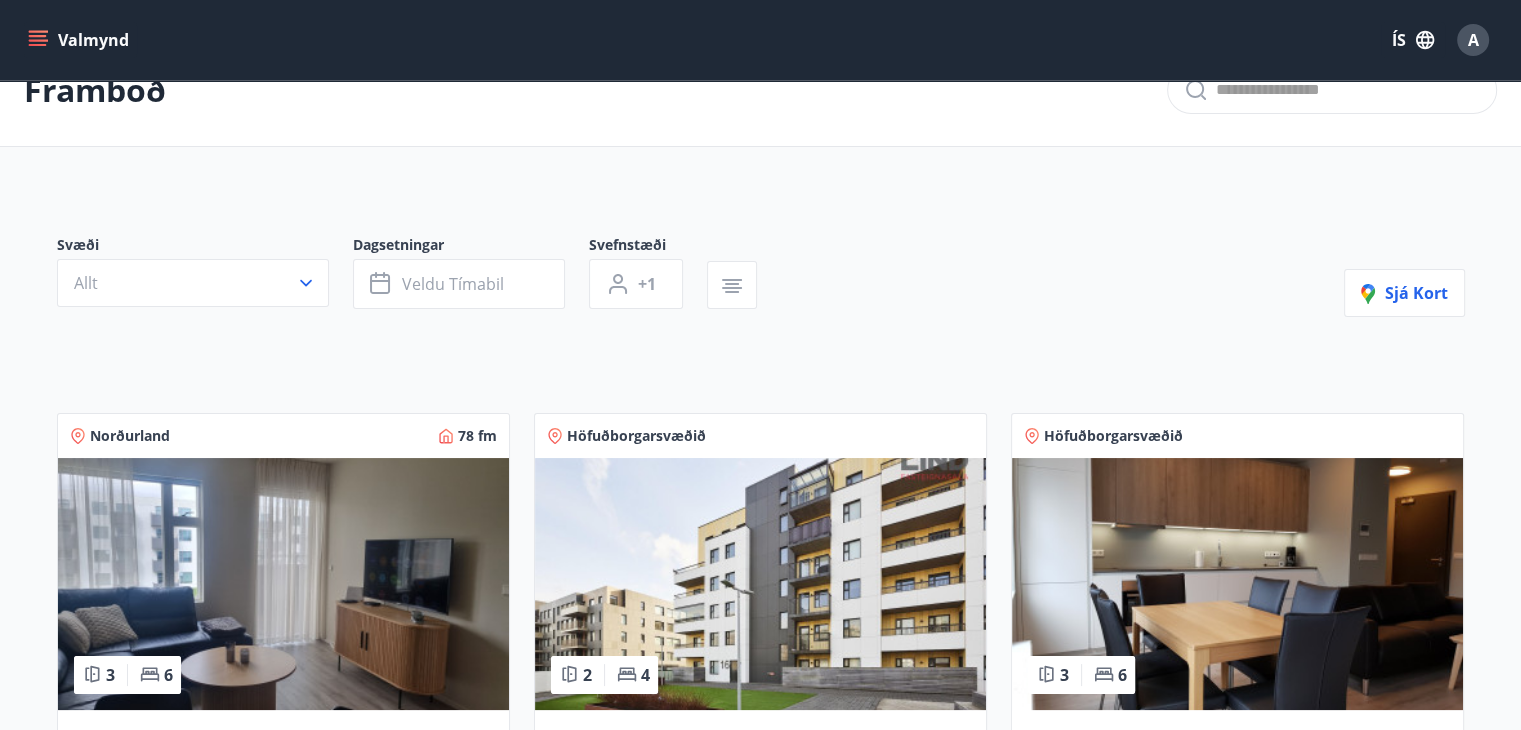 scroll, scrollTop: 0, scrollLeft: 0, axis: both 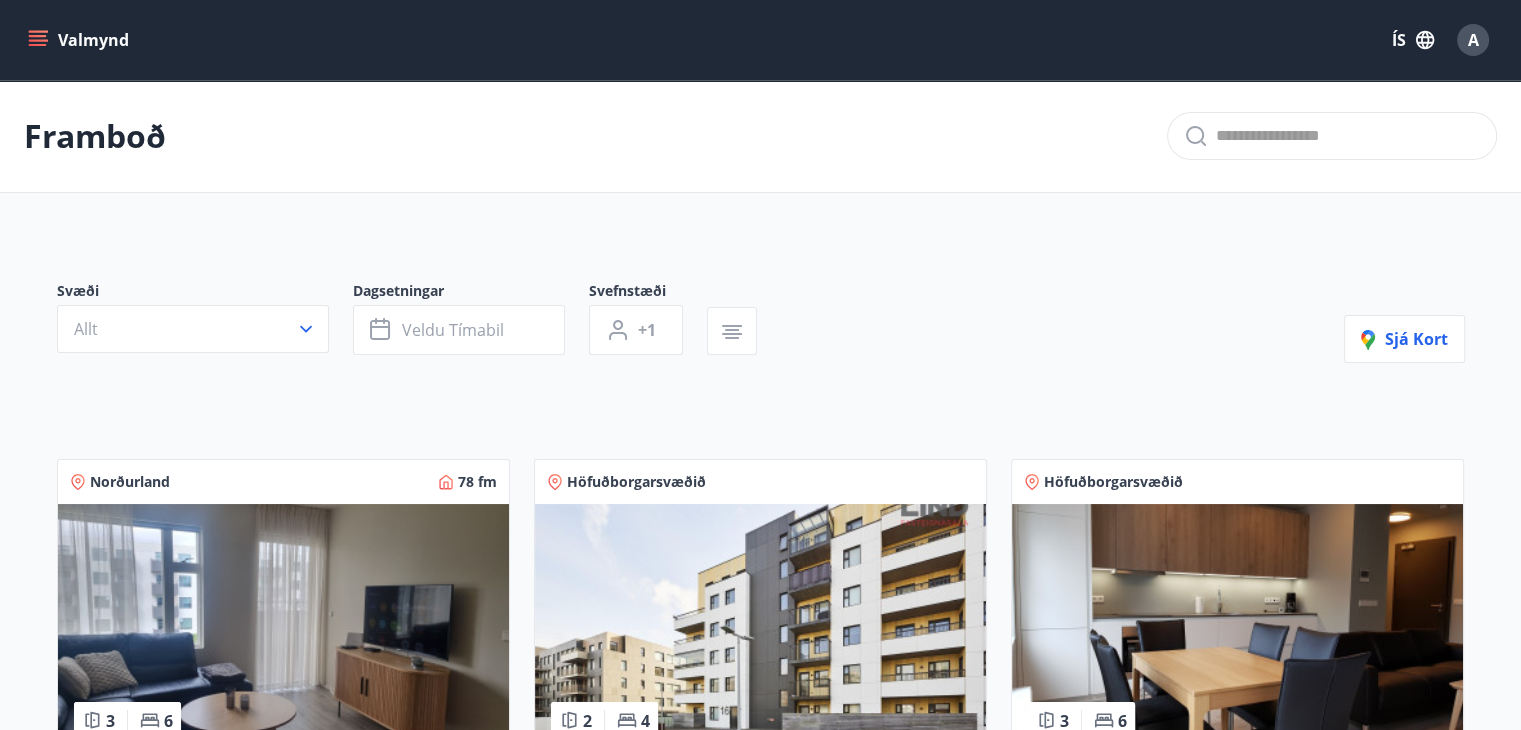 click on "Valmynd" at bounding box center [80, 40] 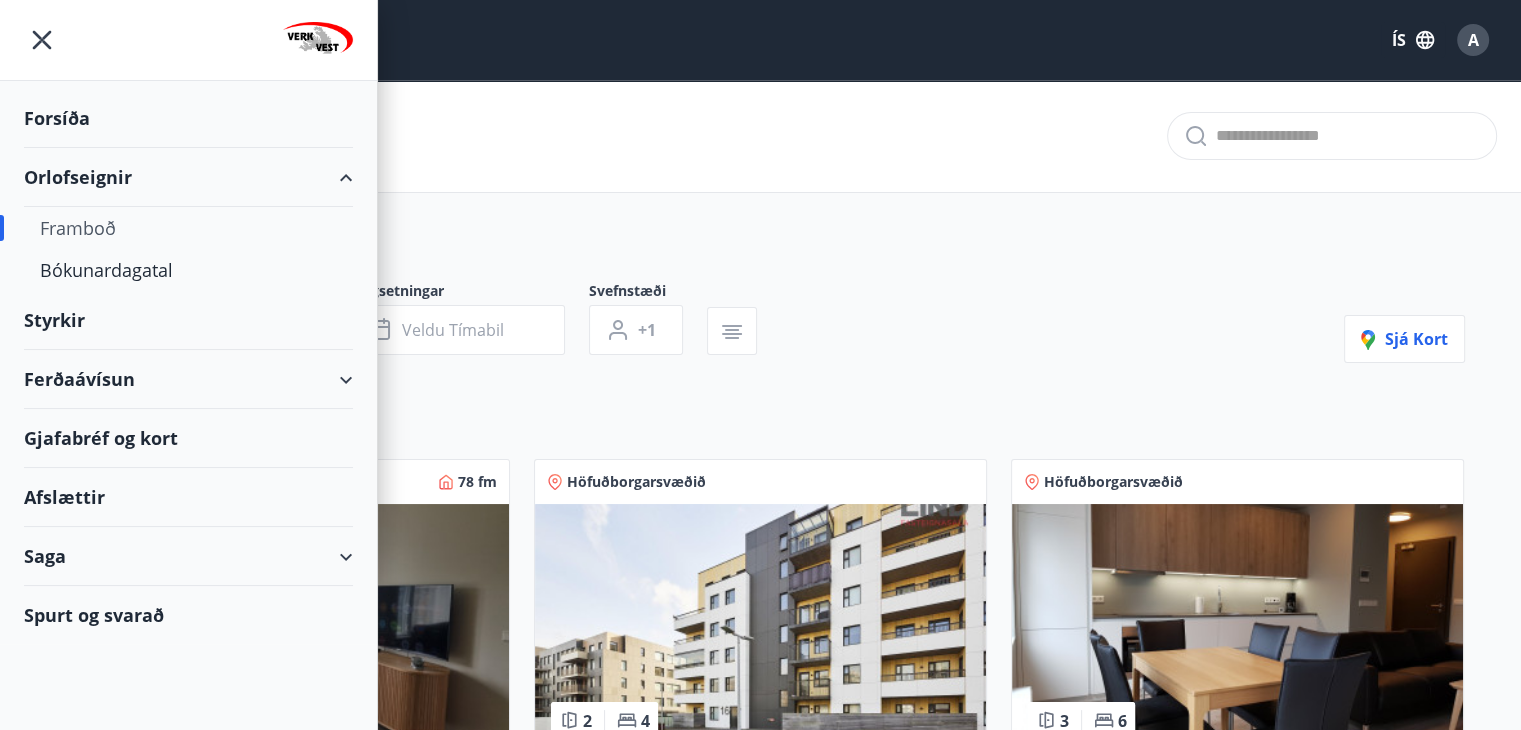 click on "Gjafabréf og kort" at bounding box center (188, 438) 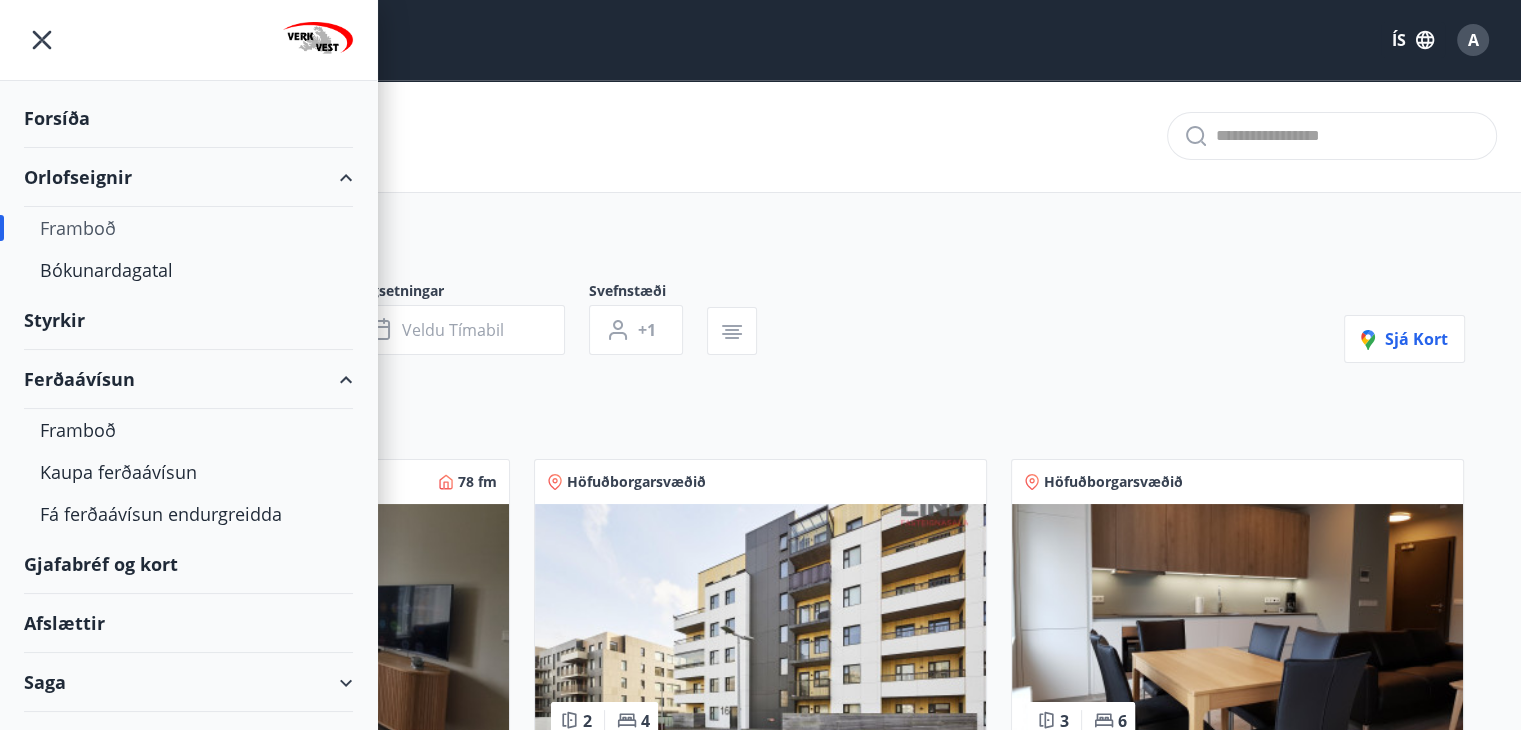 click on "Orlofseignir" at bounding box center [188, 177] 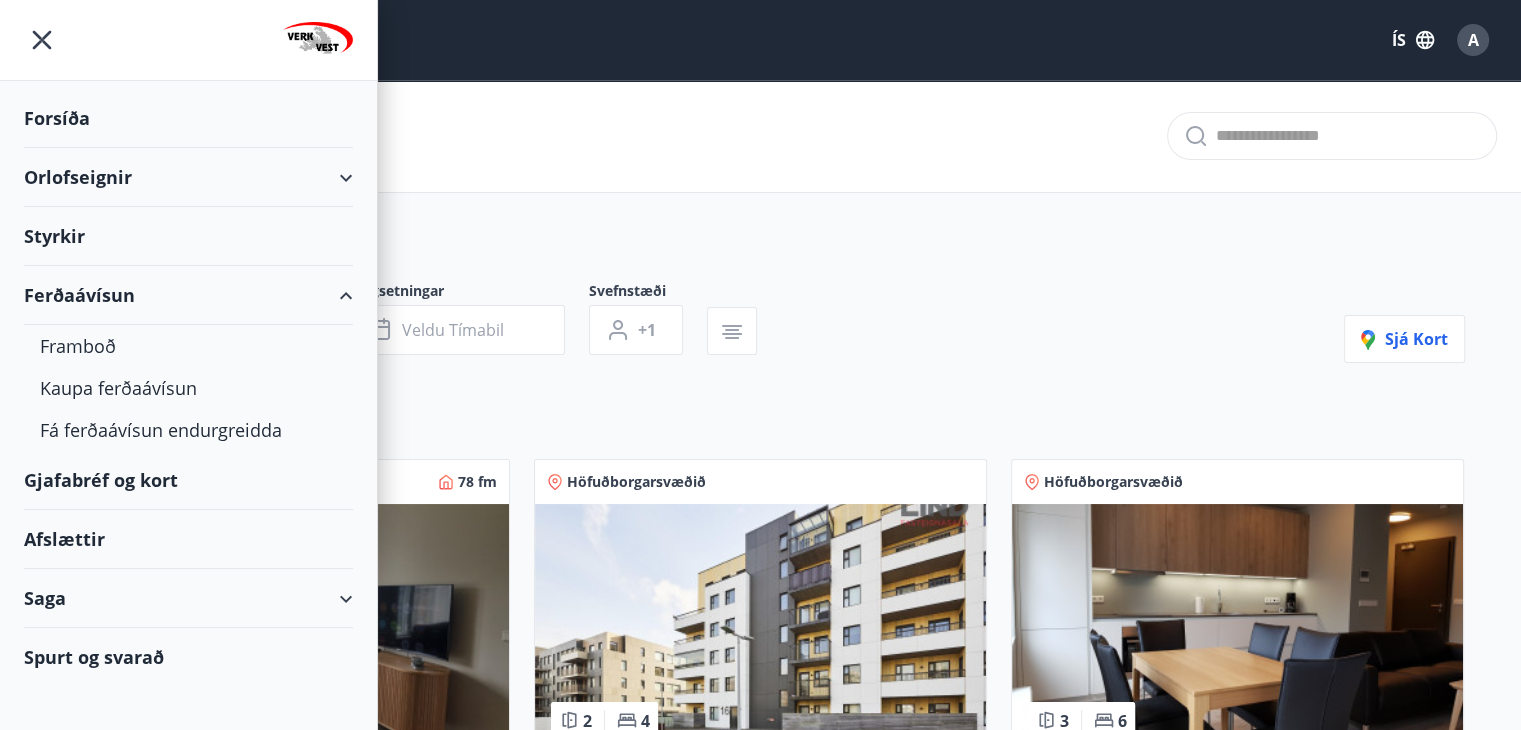 click on "Orlofseignir" at bounding box center [188, 177] 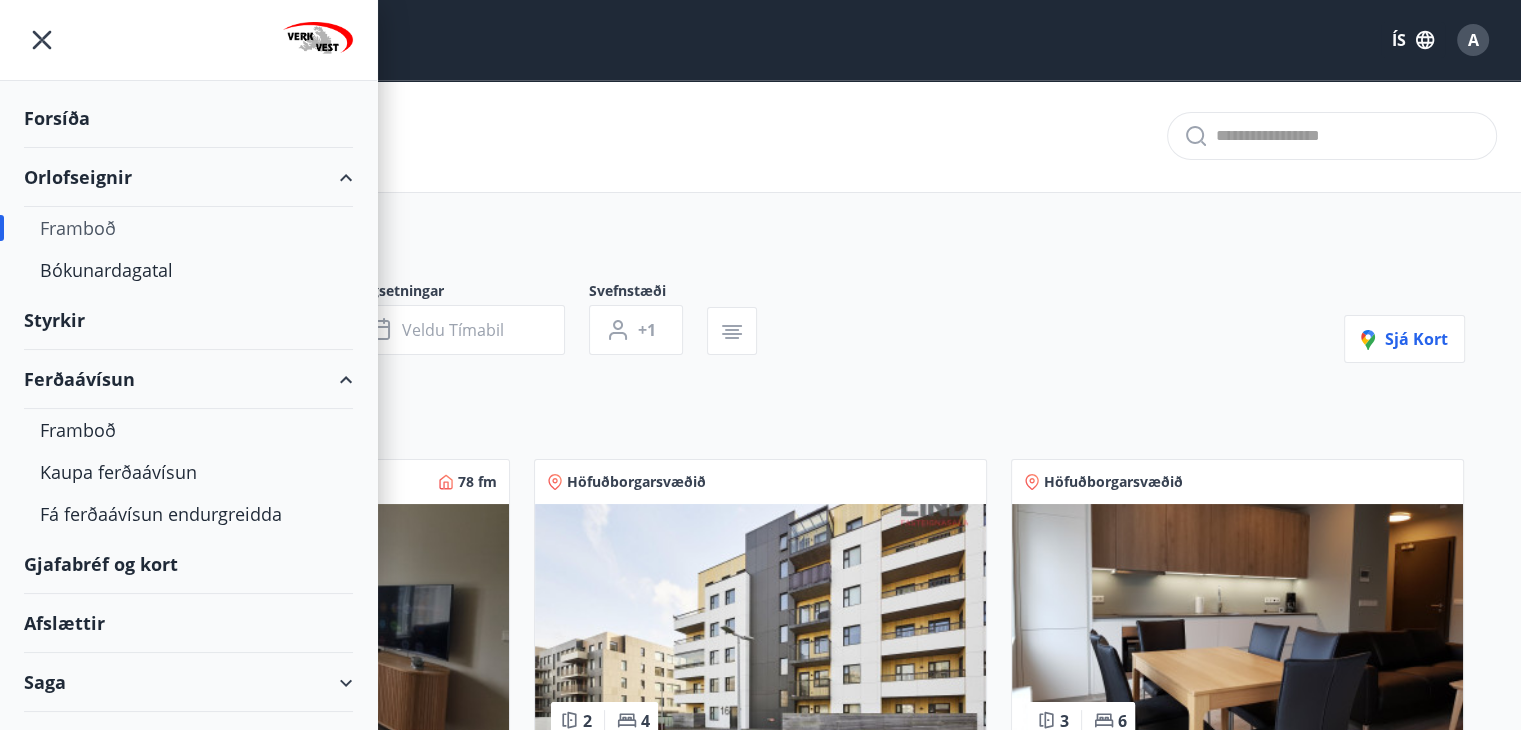 click on "Forsíða" at bounding box center (188, 118) 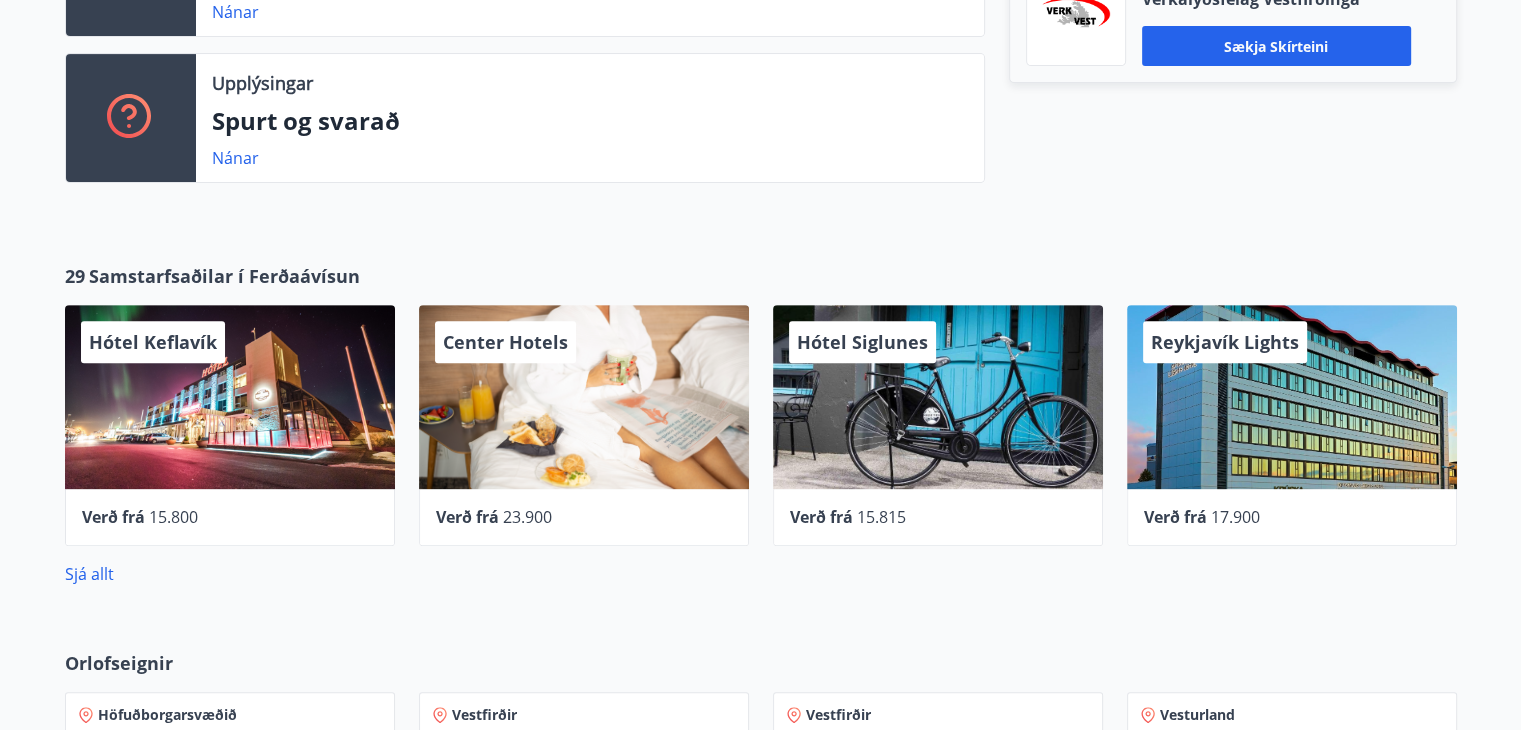 scroll, scrollTop: 800, scrollLeft: 0, axis: vertical 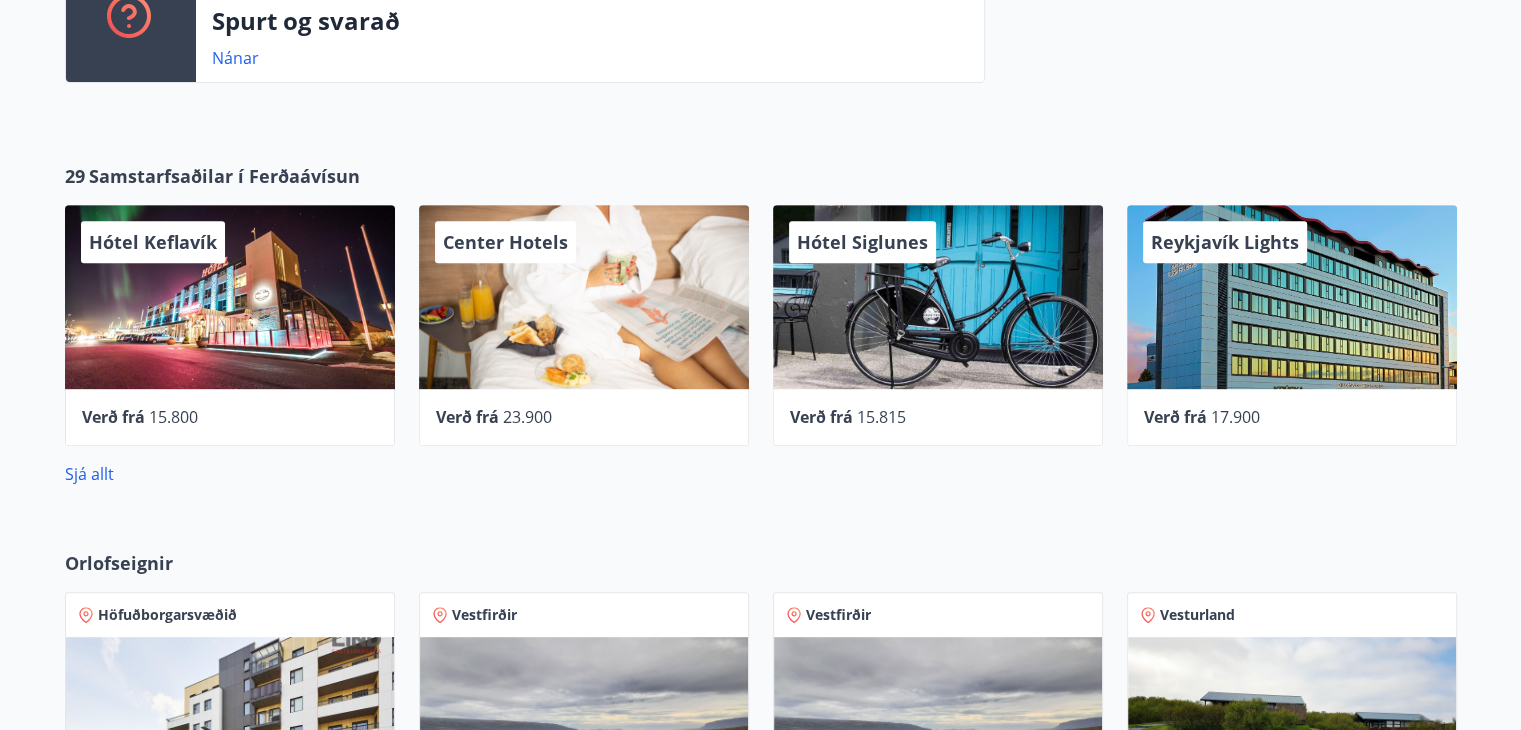 click on "Sjá allt" at bounding box center [761, 474] 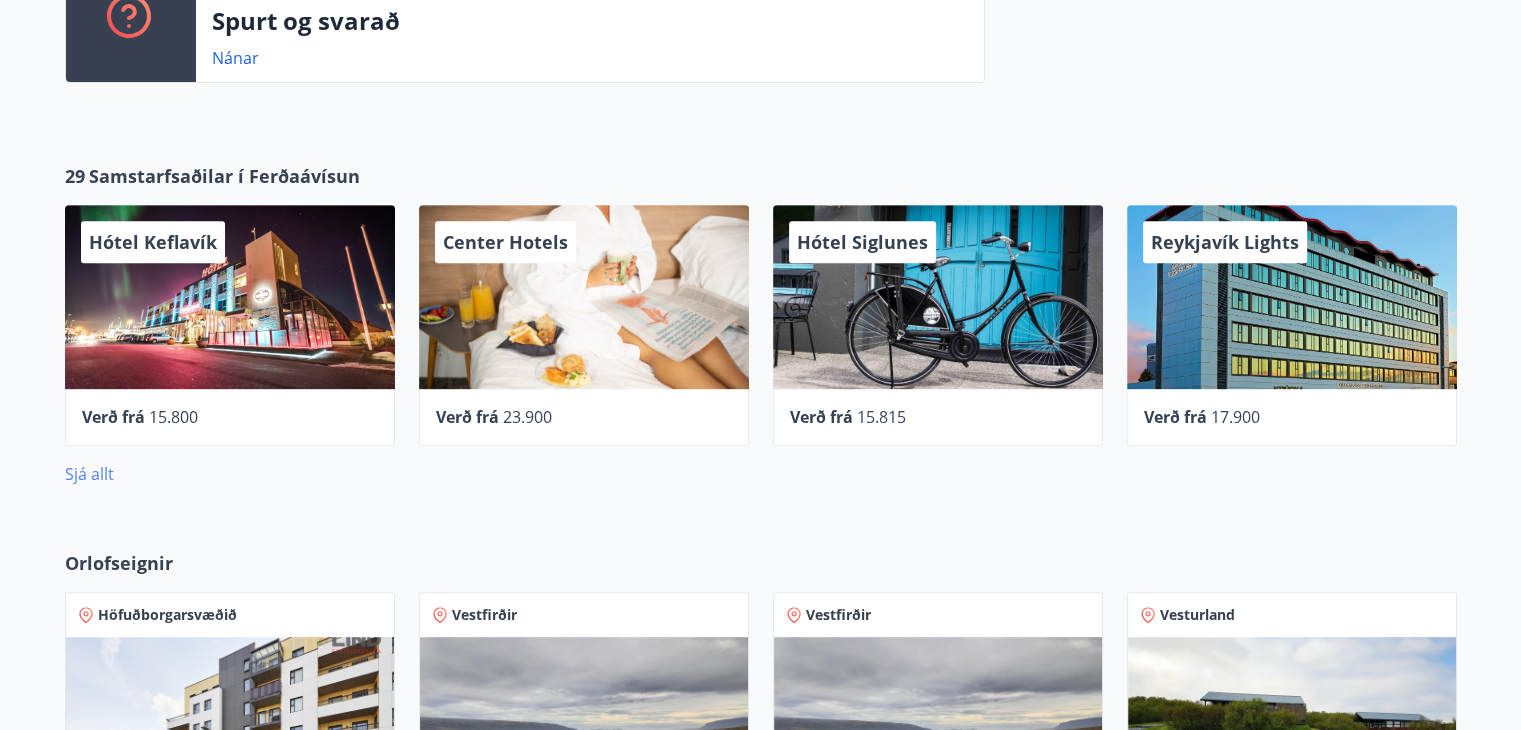 click on "Sjá allt" at bounding box center [89, 474] 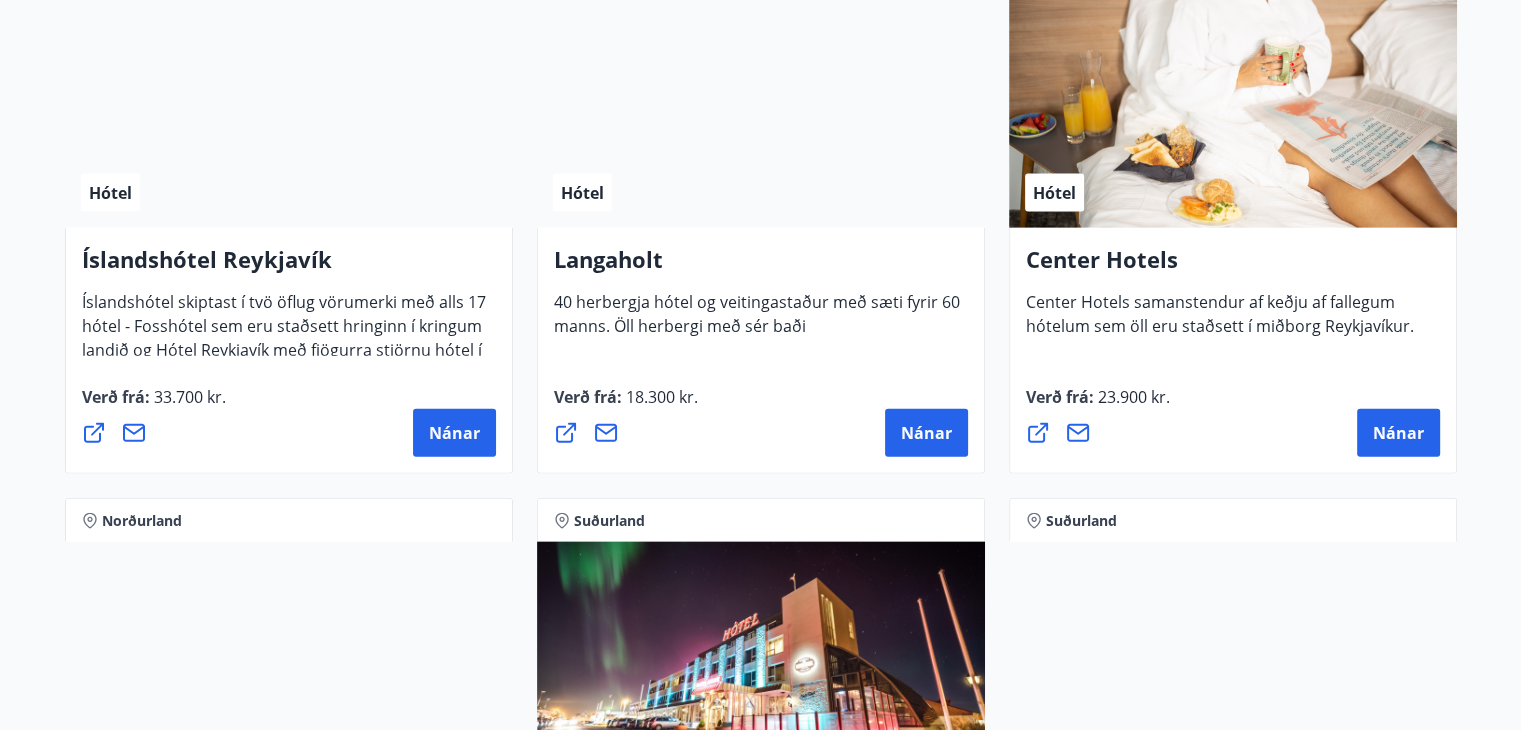 scroll, scrollTop: 4600, scrollLeft: 0, axis: vertical 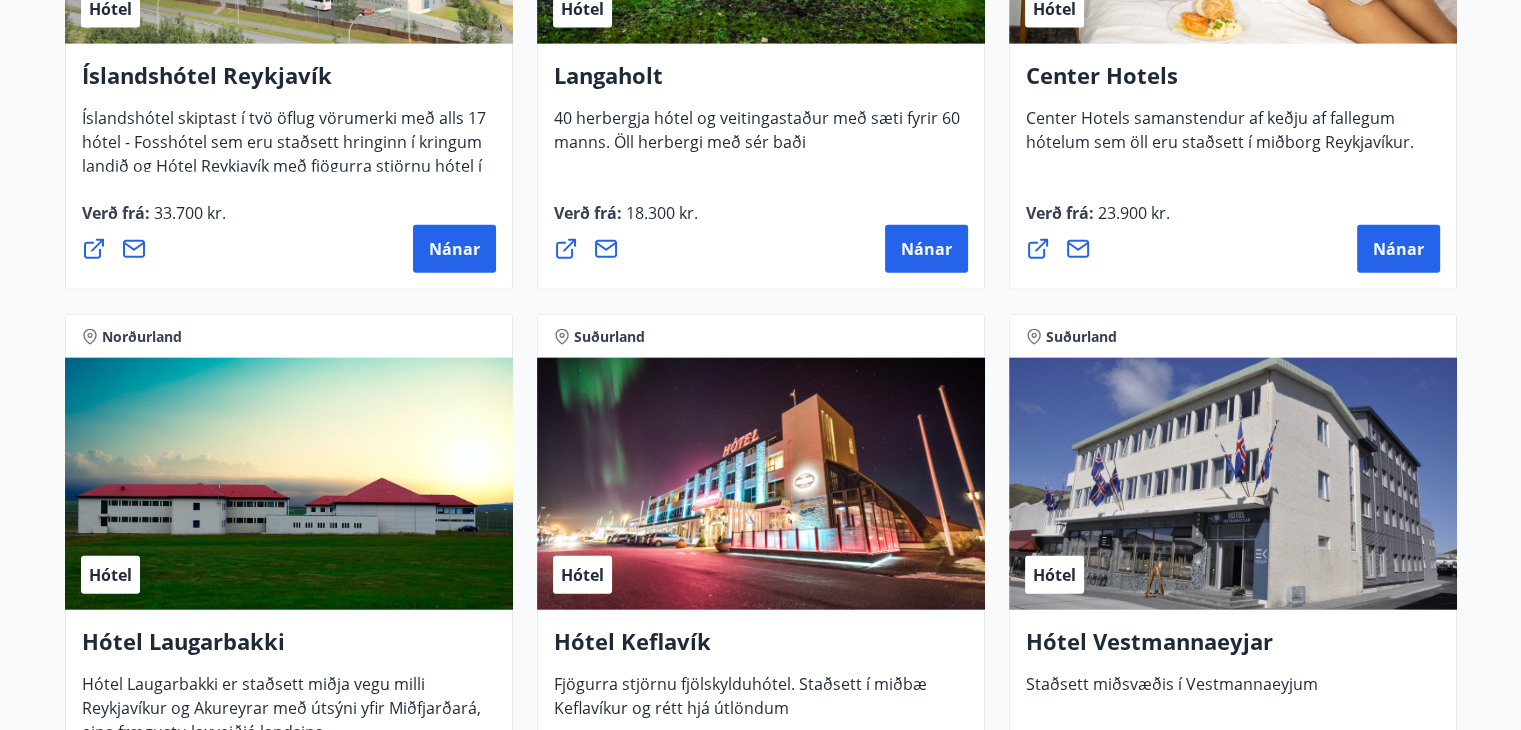 click on "Hótel" at bounding box center (761, 484) 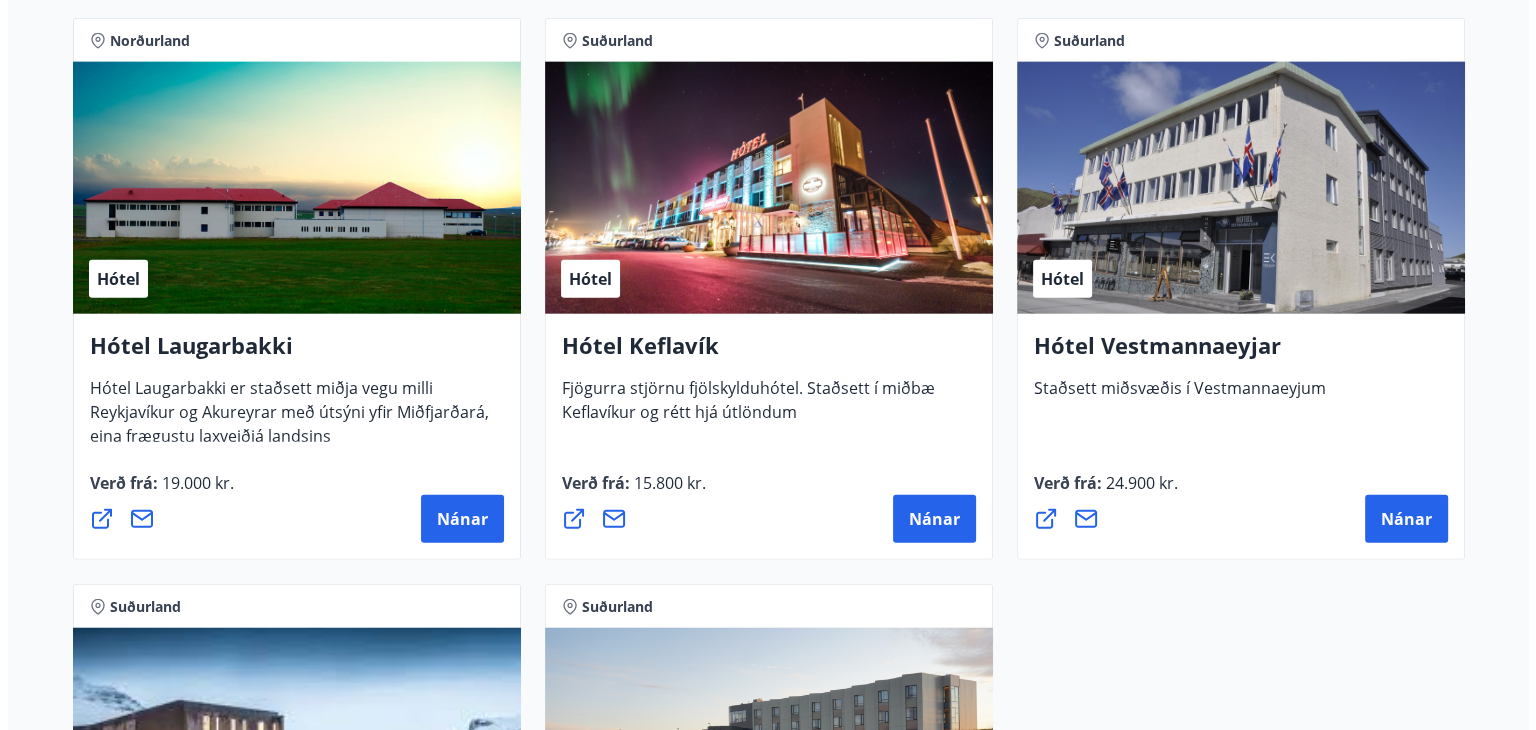scroll, scrollTop: 4900, scrollLeft: 0, axis: vertical 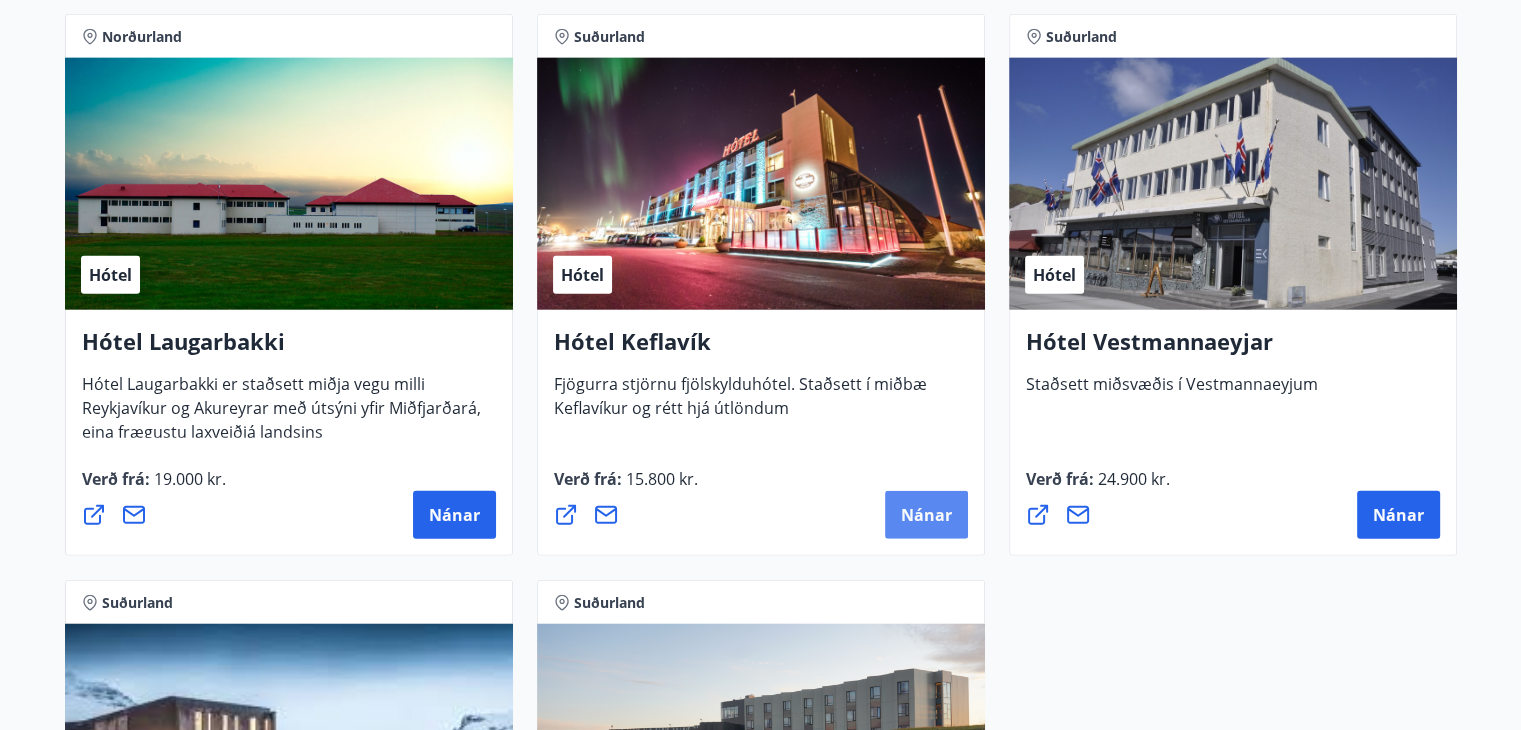 click on "Nánar" at bounding box center [926, 515] 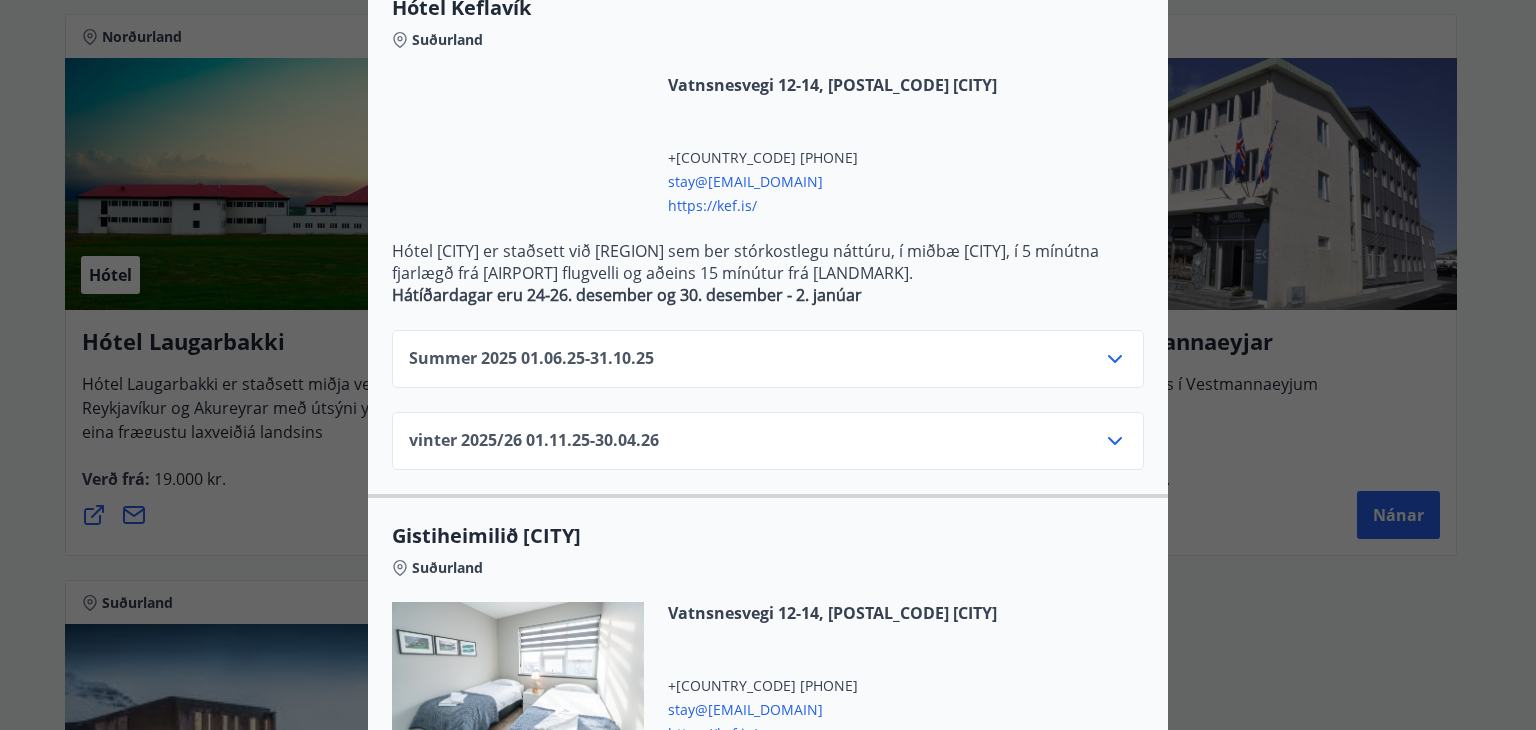 scroll, scrollTop: 500, scrollLeft: 0, axis: vertical 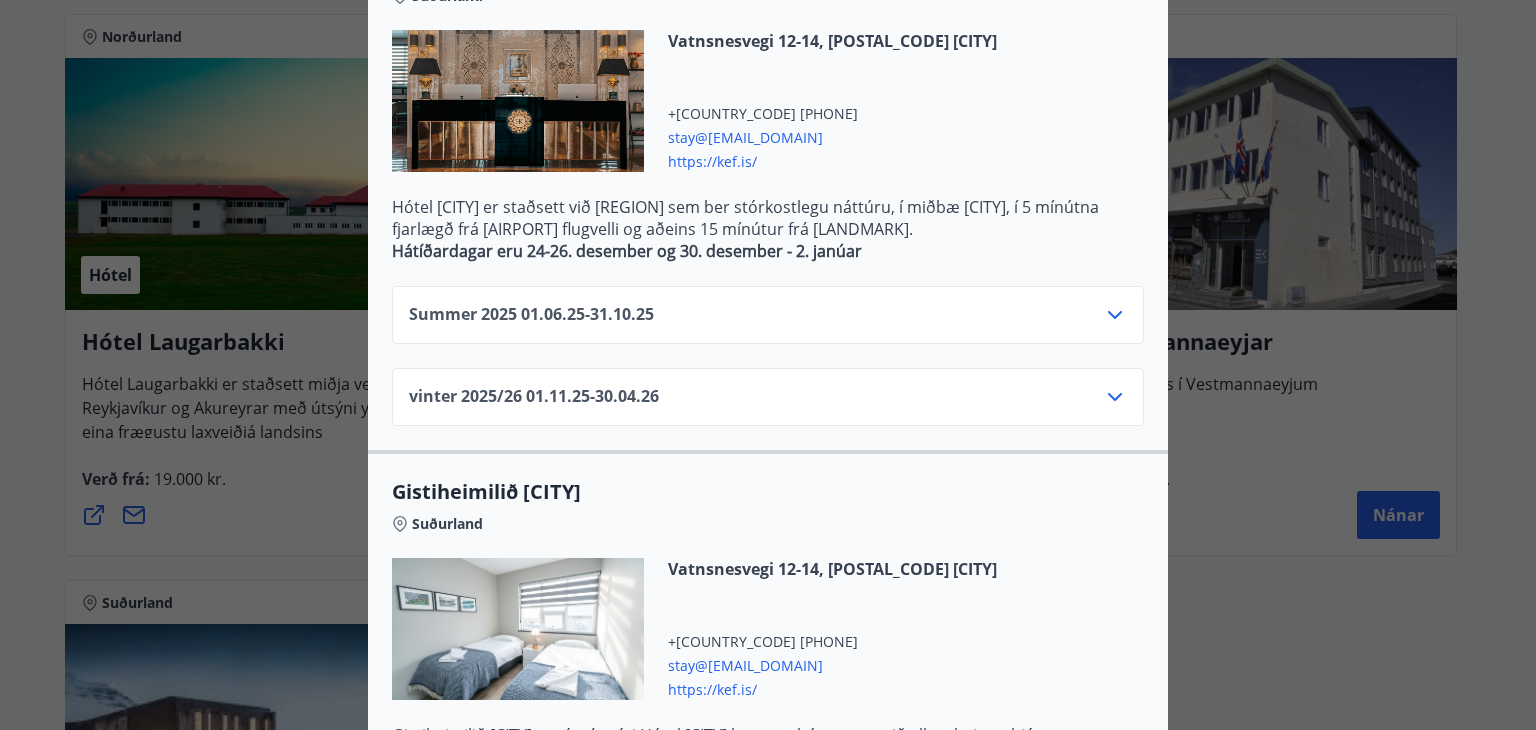click 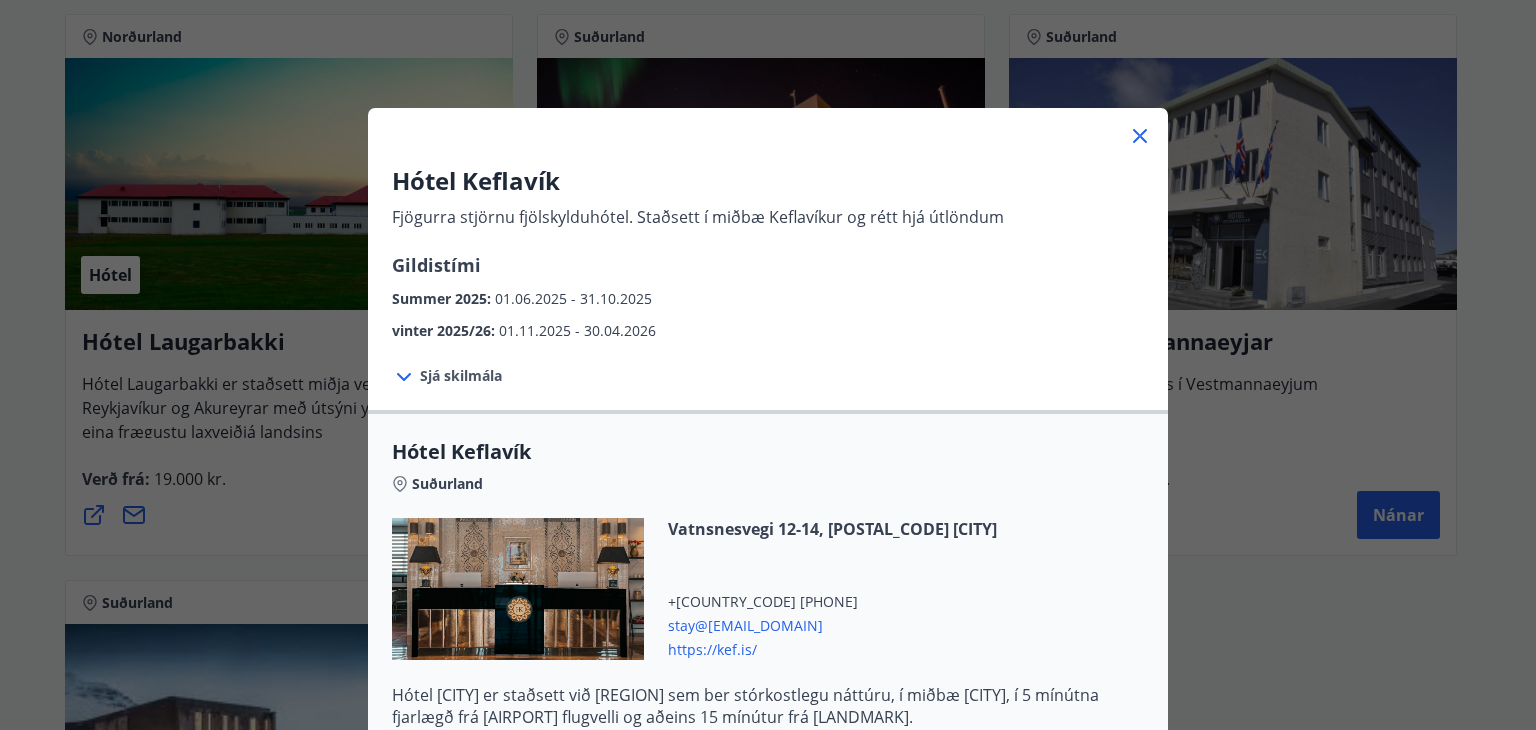 scroll, scrollTop: 0, scrollLeft: 0, axis: both 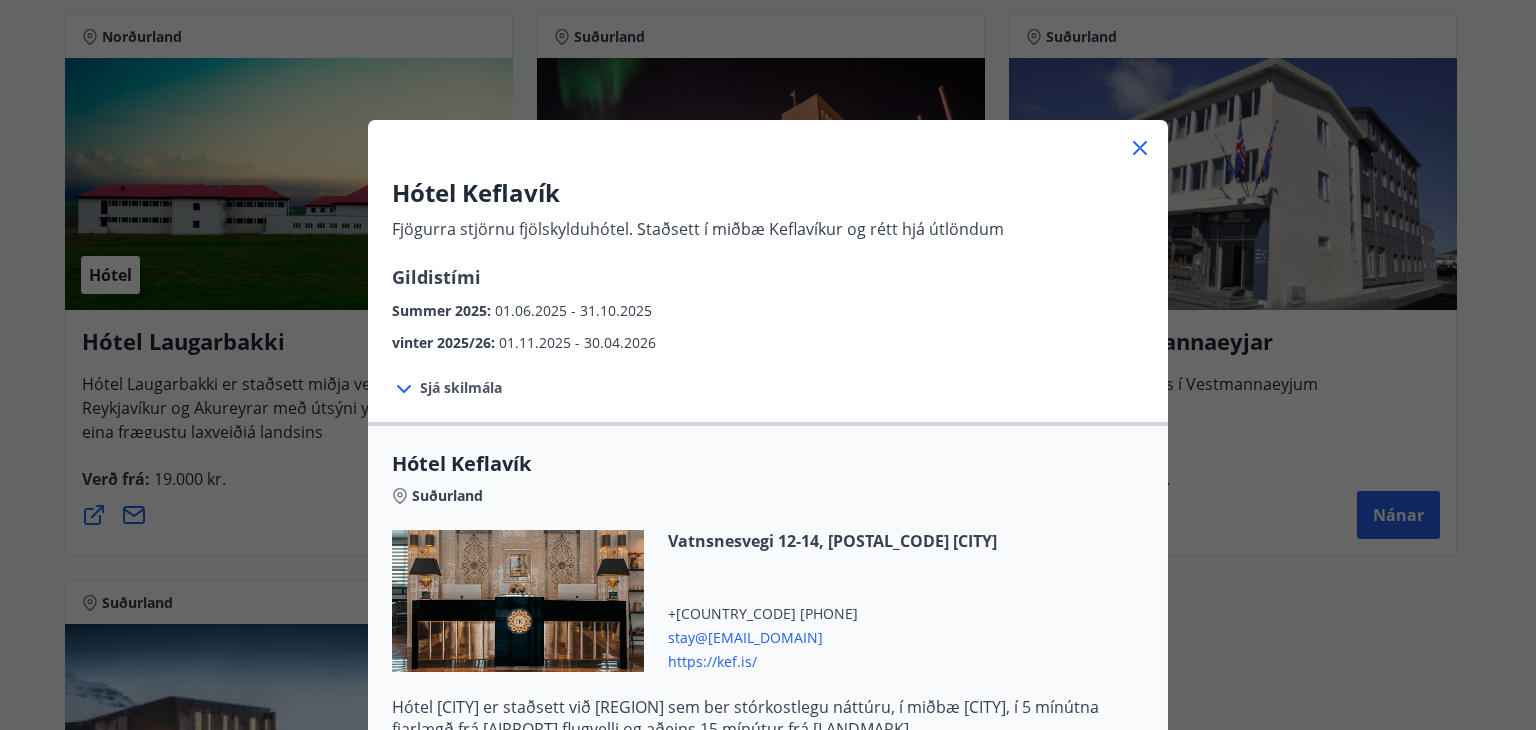 click 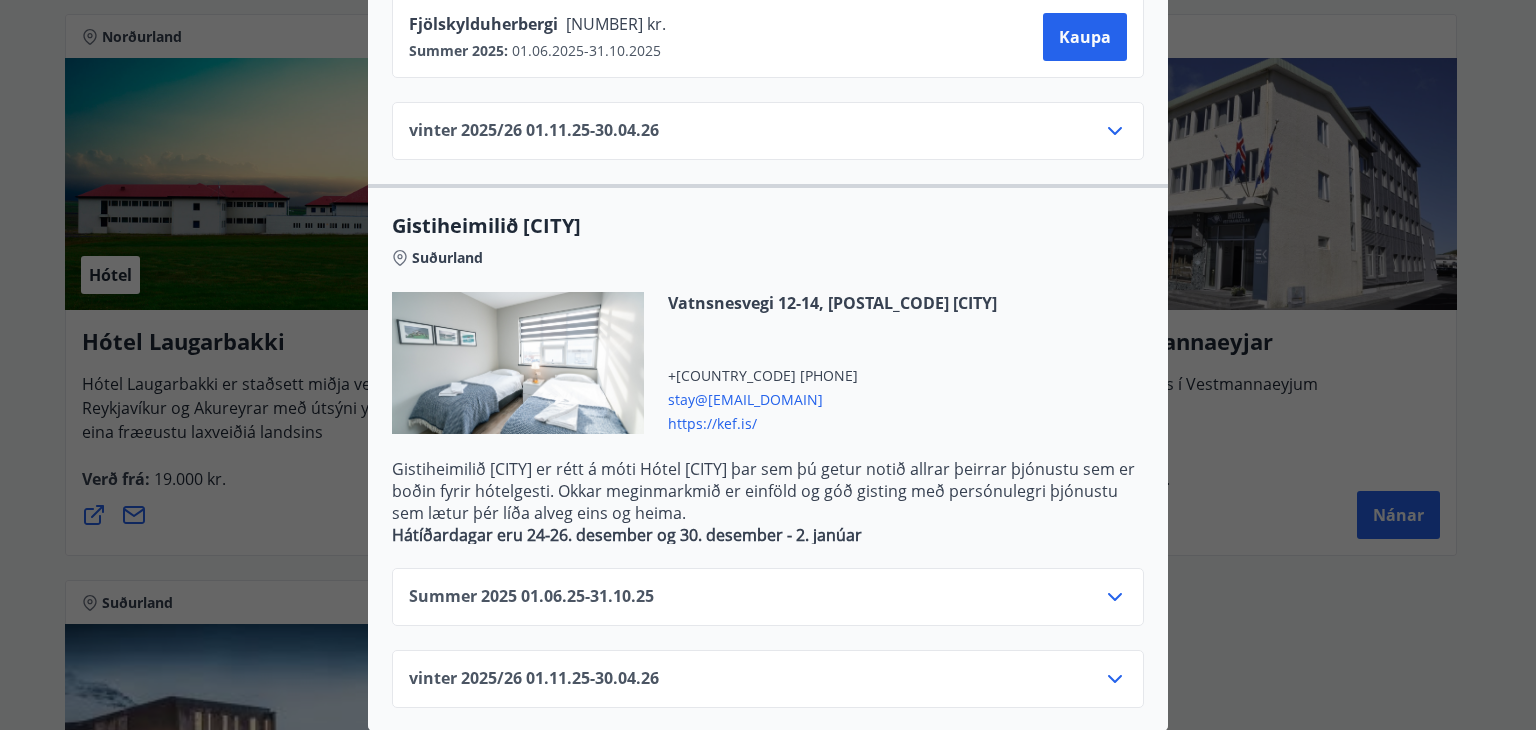 scroll, scrollTop: 1431, scrollLeft: 0, axis: vertical 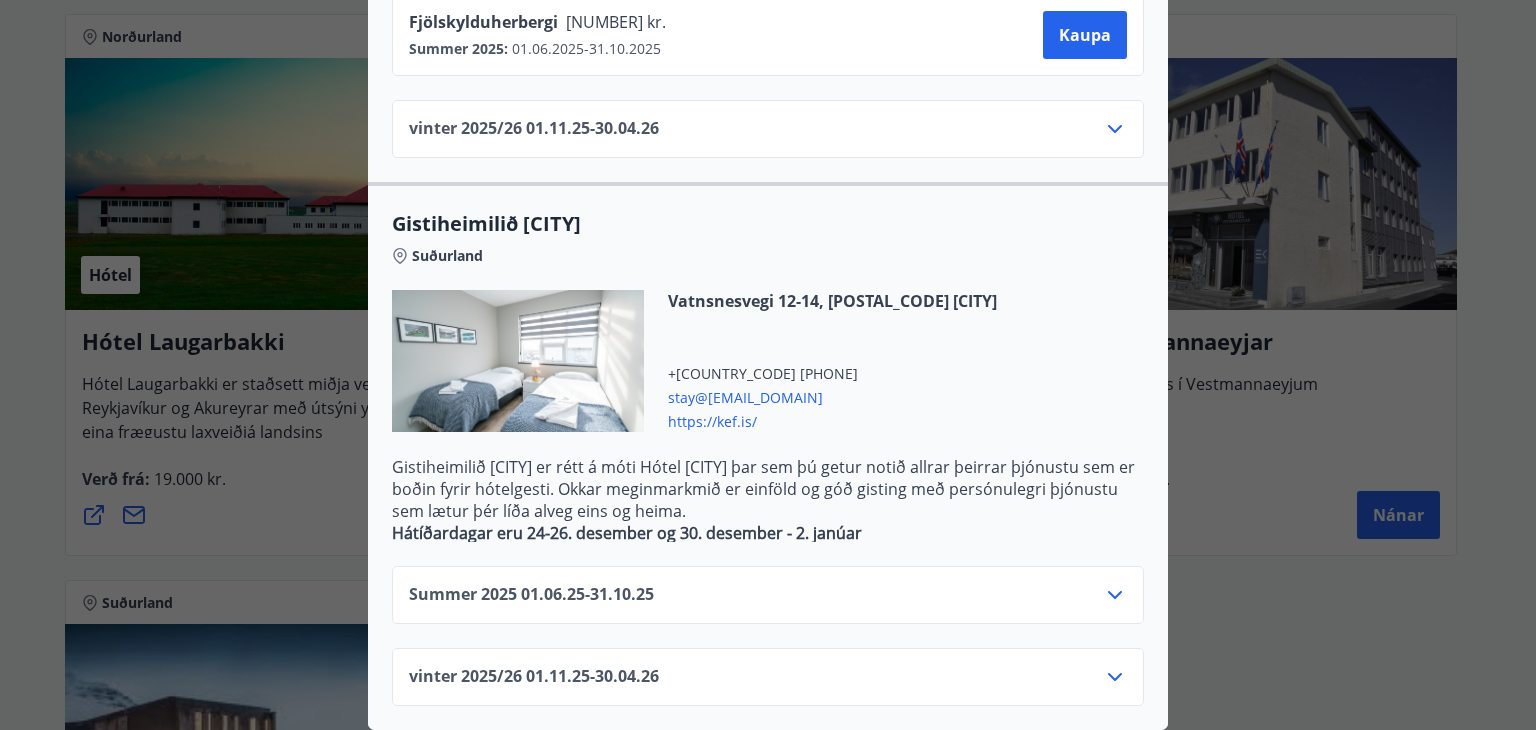 click 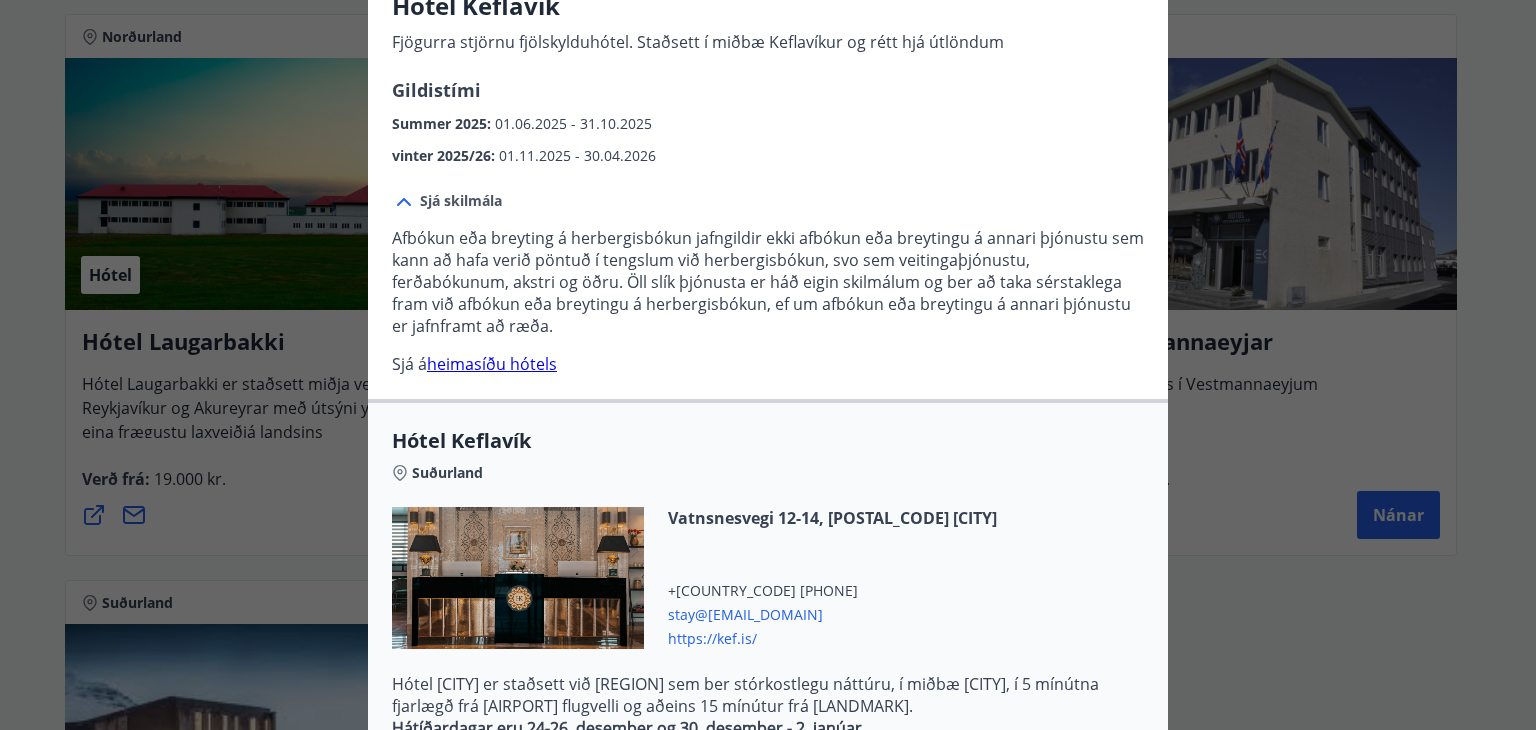scroll, scrollTop: 200, scrollLeft: 0, axis: vertical 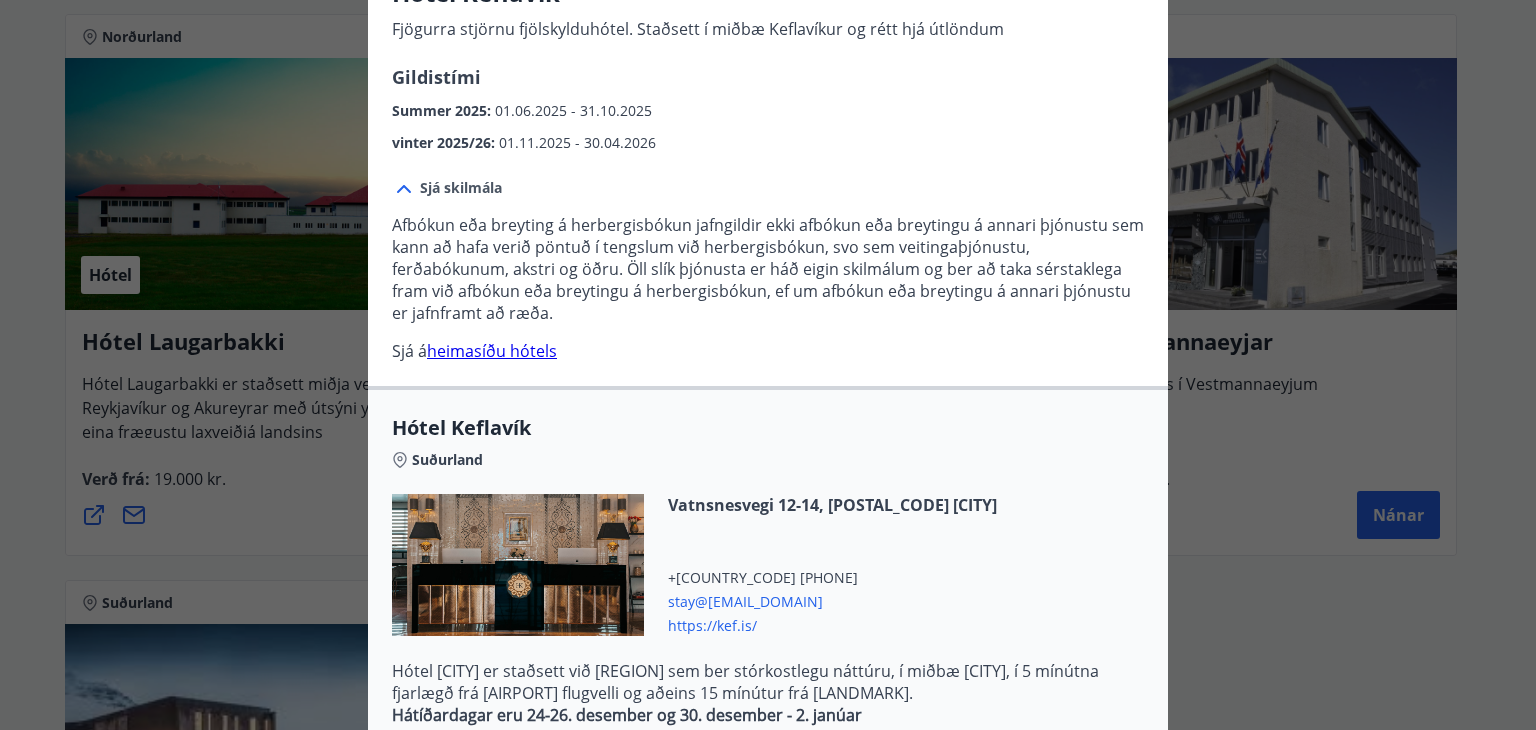 click on "heimasíðu hótels" at bounding box center [492, 351] 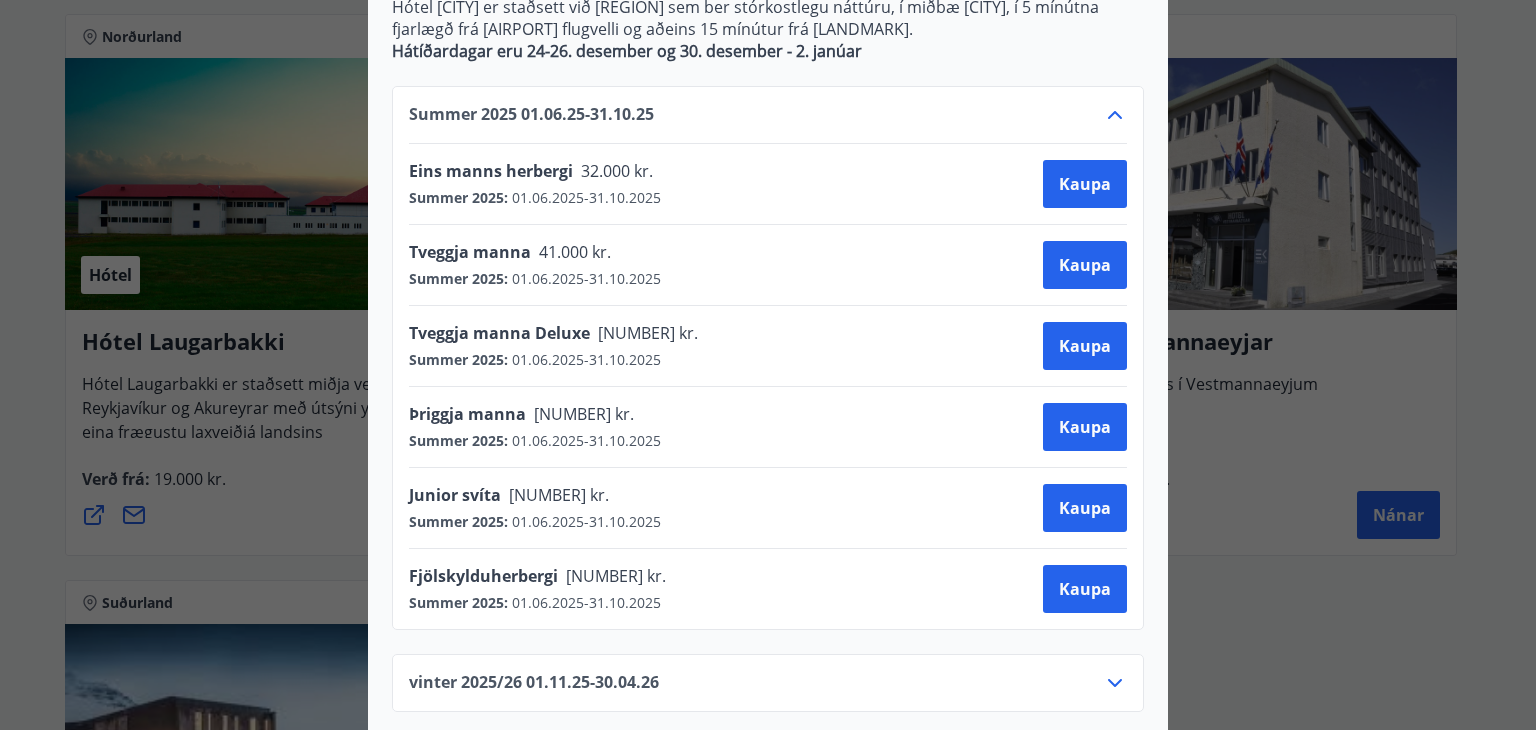 scroll, scrollTop: 900, scrollLeft: 0, axis: vertical 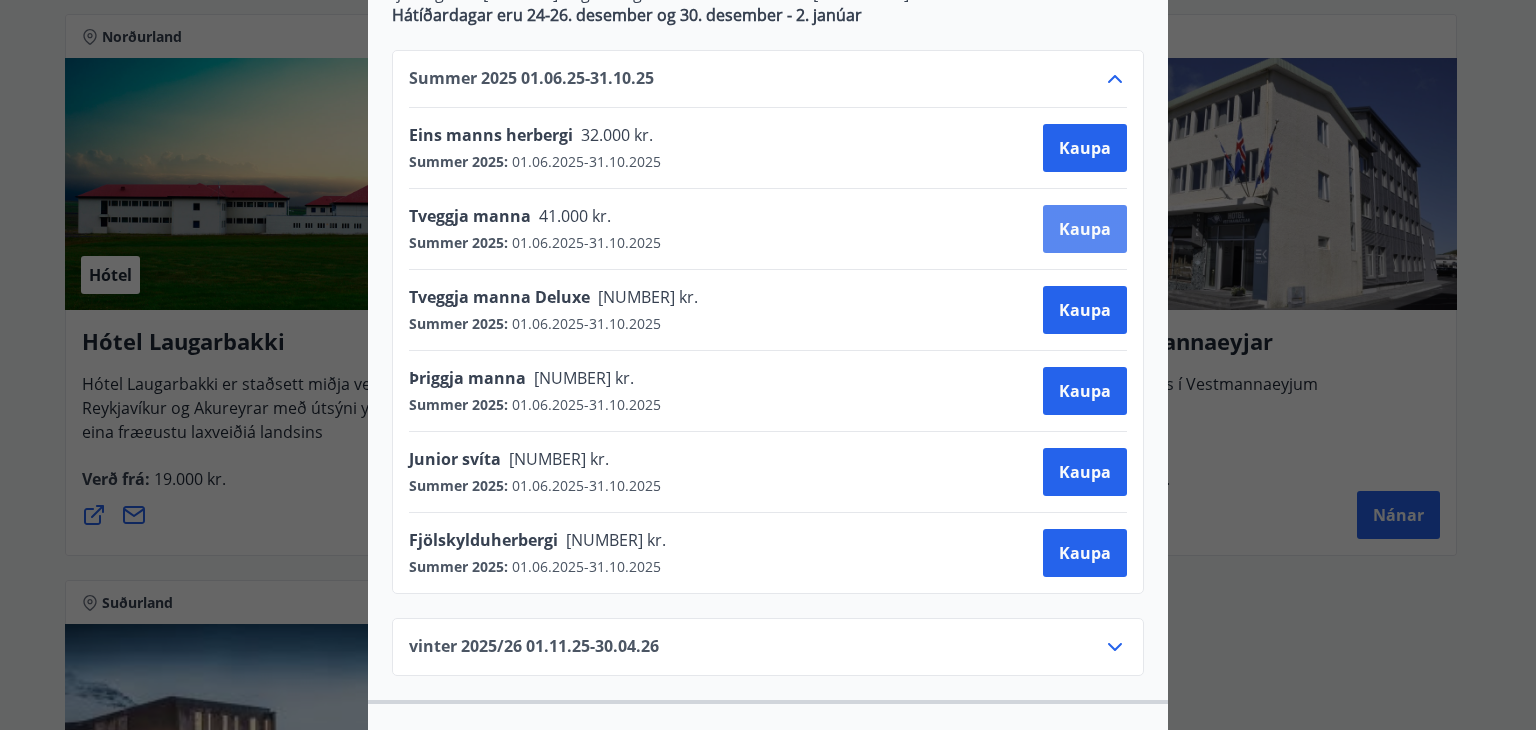 click on "Kaupa" at bounding box center [1085, 229] 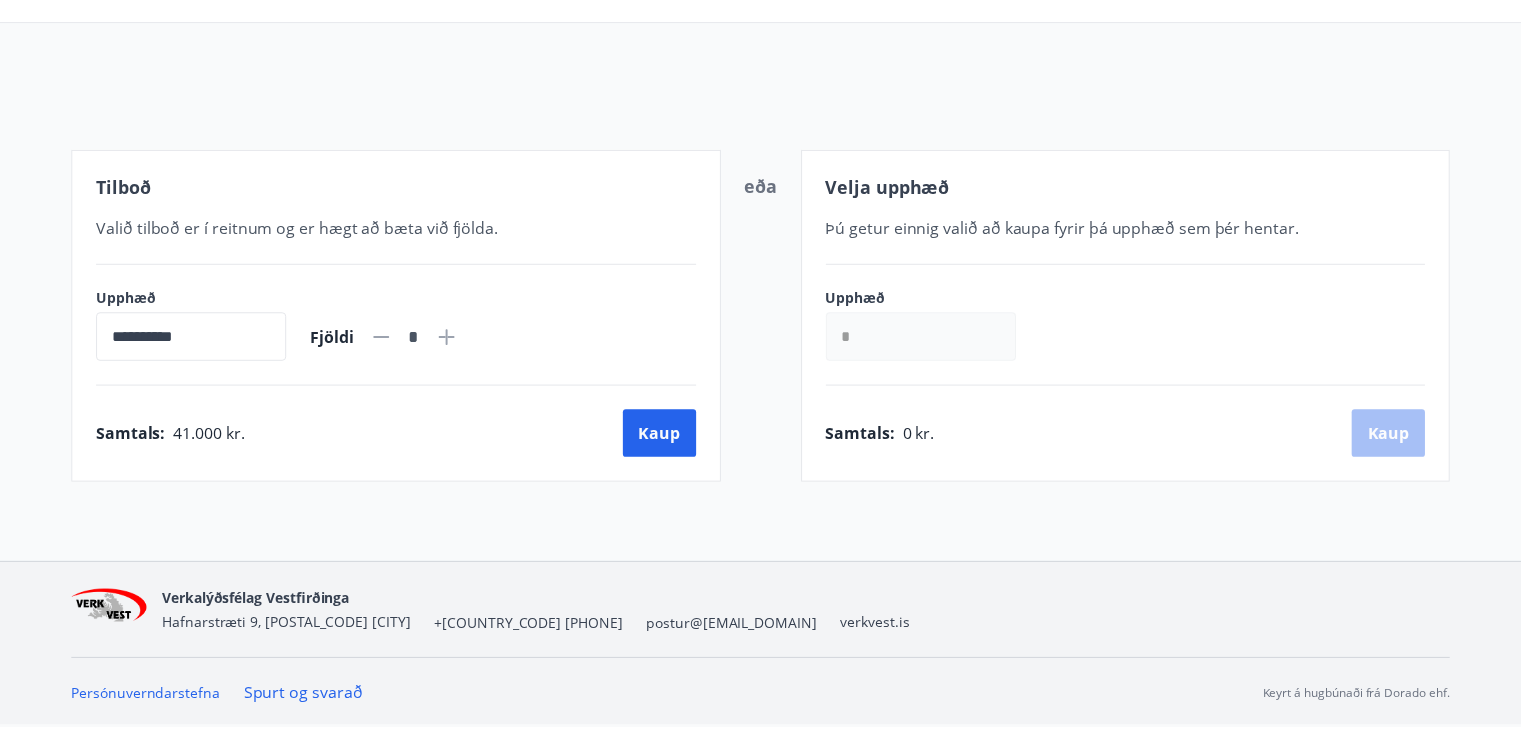 scroll, scrollTop: 169, scrollLeft: 0, axis: vertical 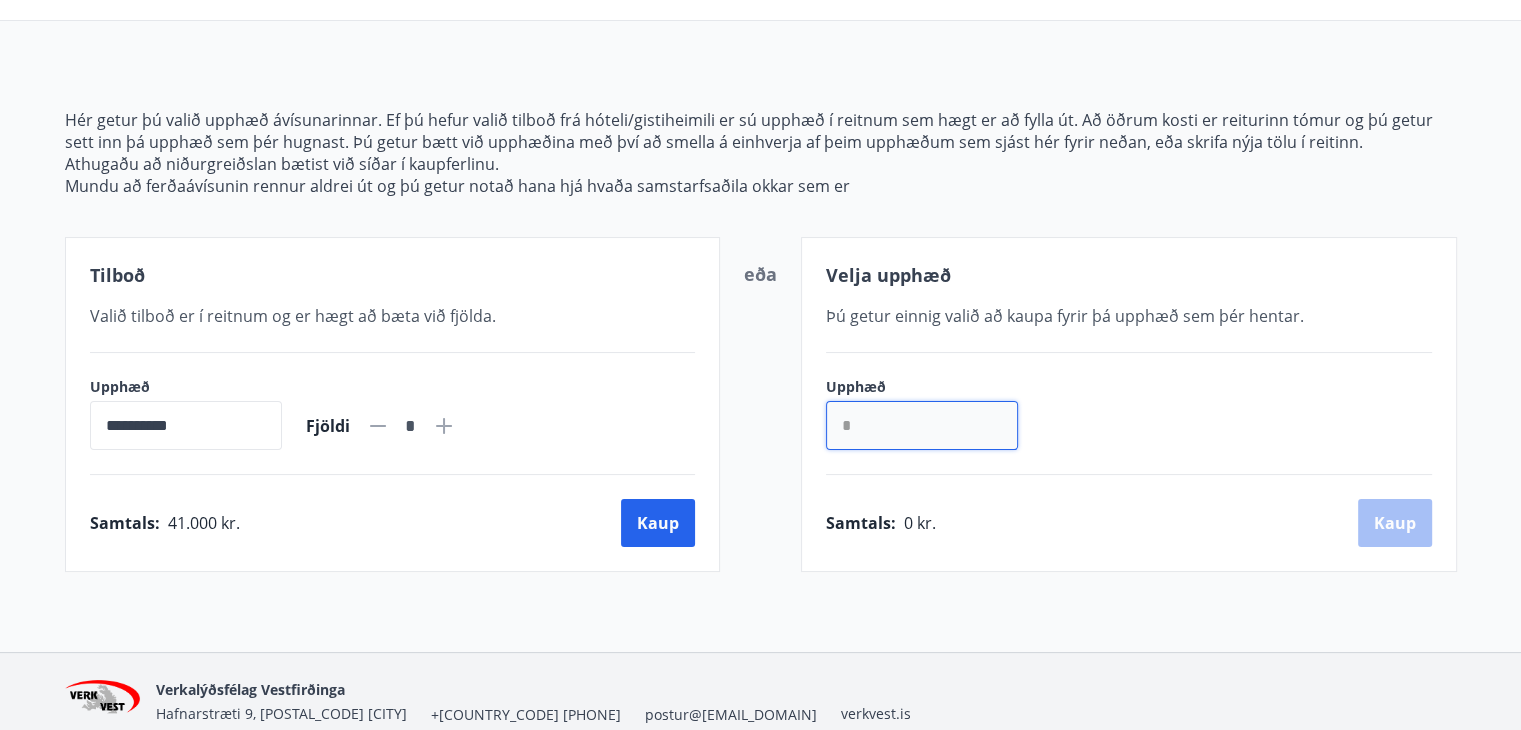 click on "*" at bounding box center (922, 425) 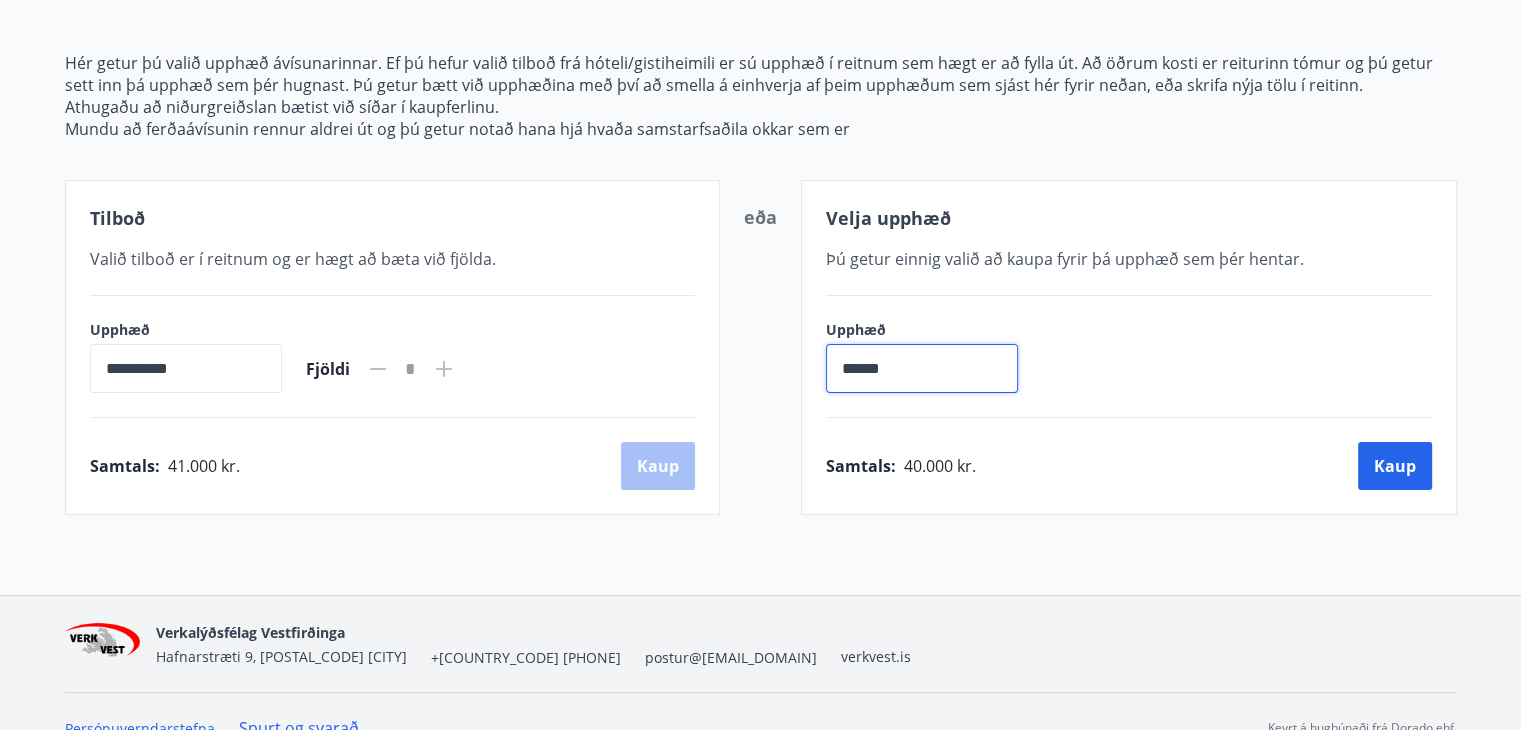 scroll, scrollTop: 257, scrollLeft: 0, axis: vertical 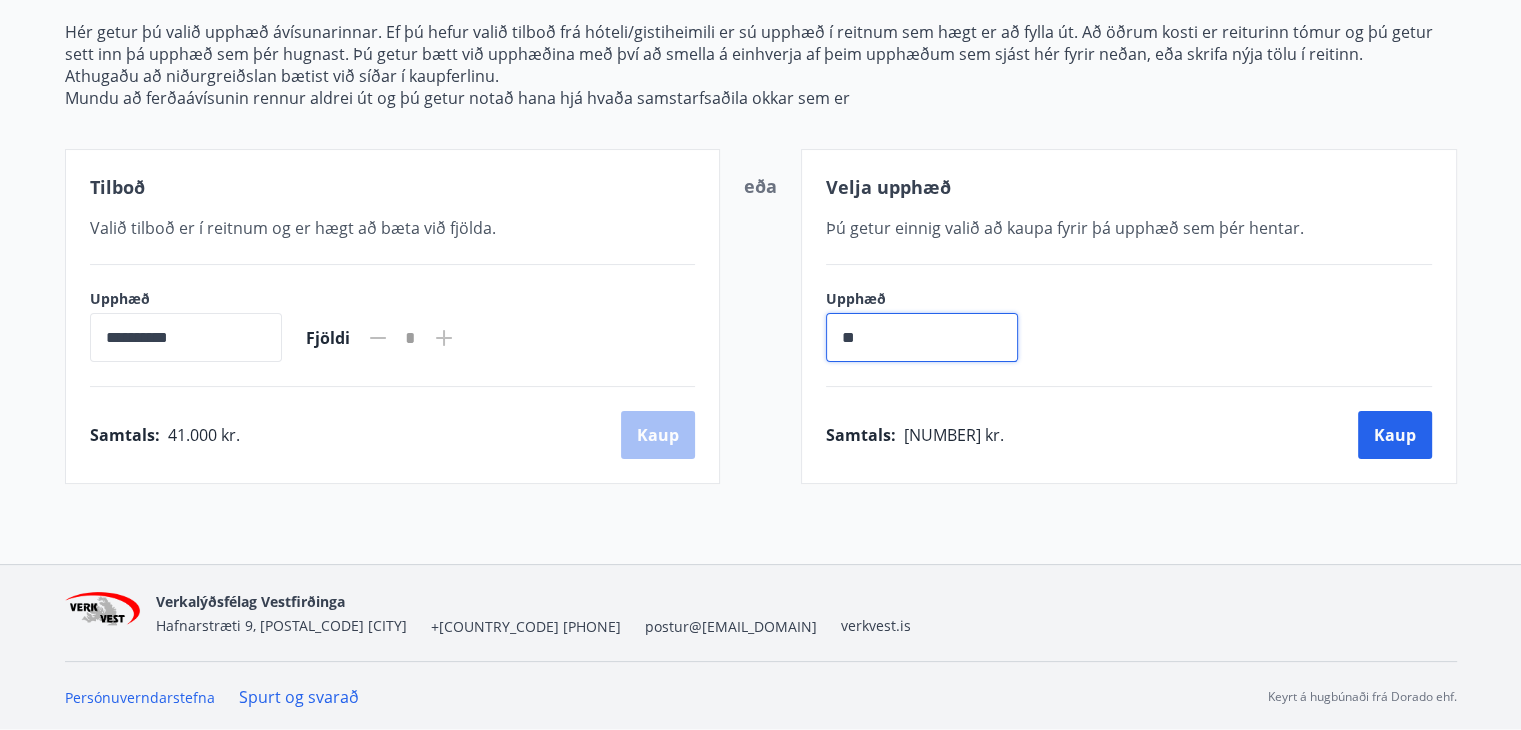 type on "*" 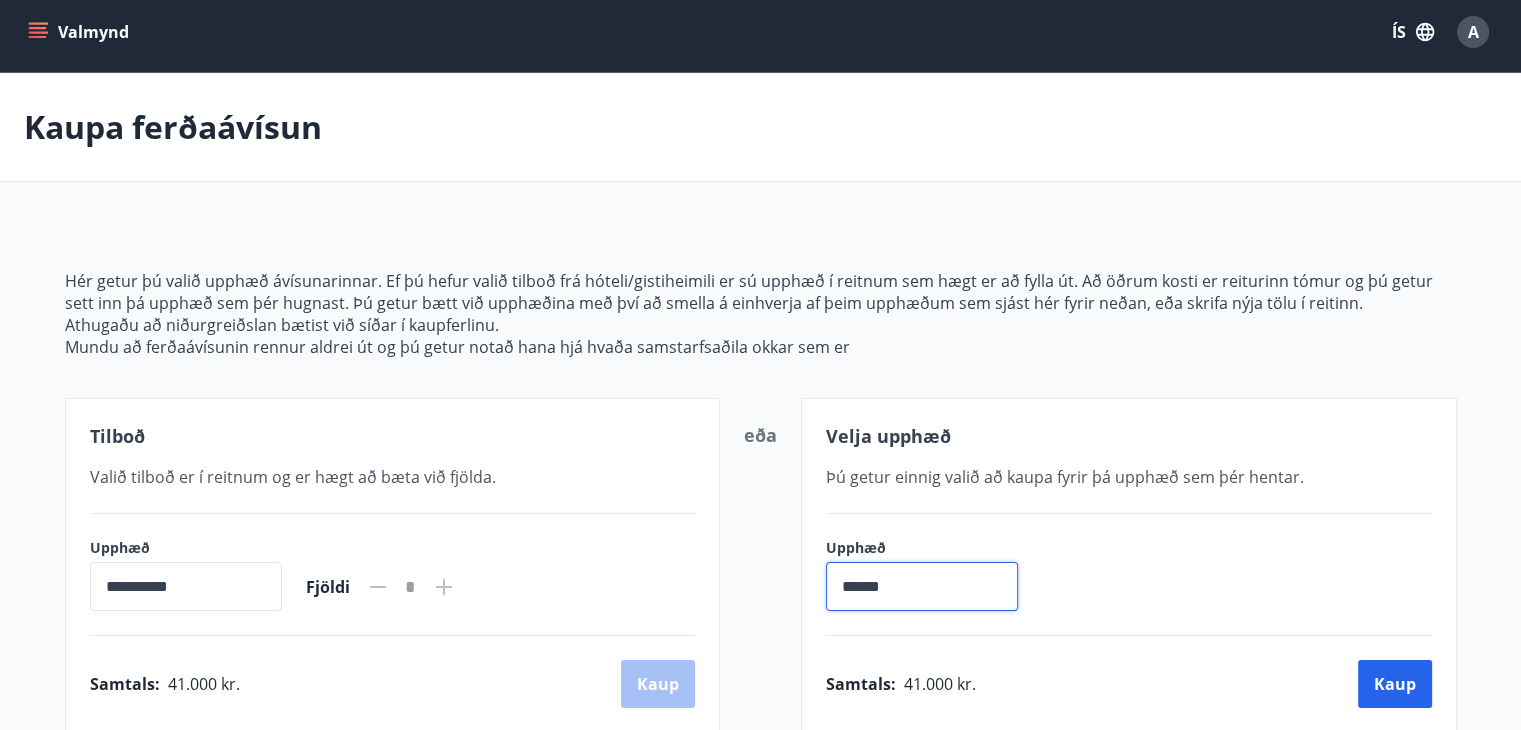 scroll, scrollTop: 0, scrollLeft: 0, axis: both 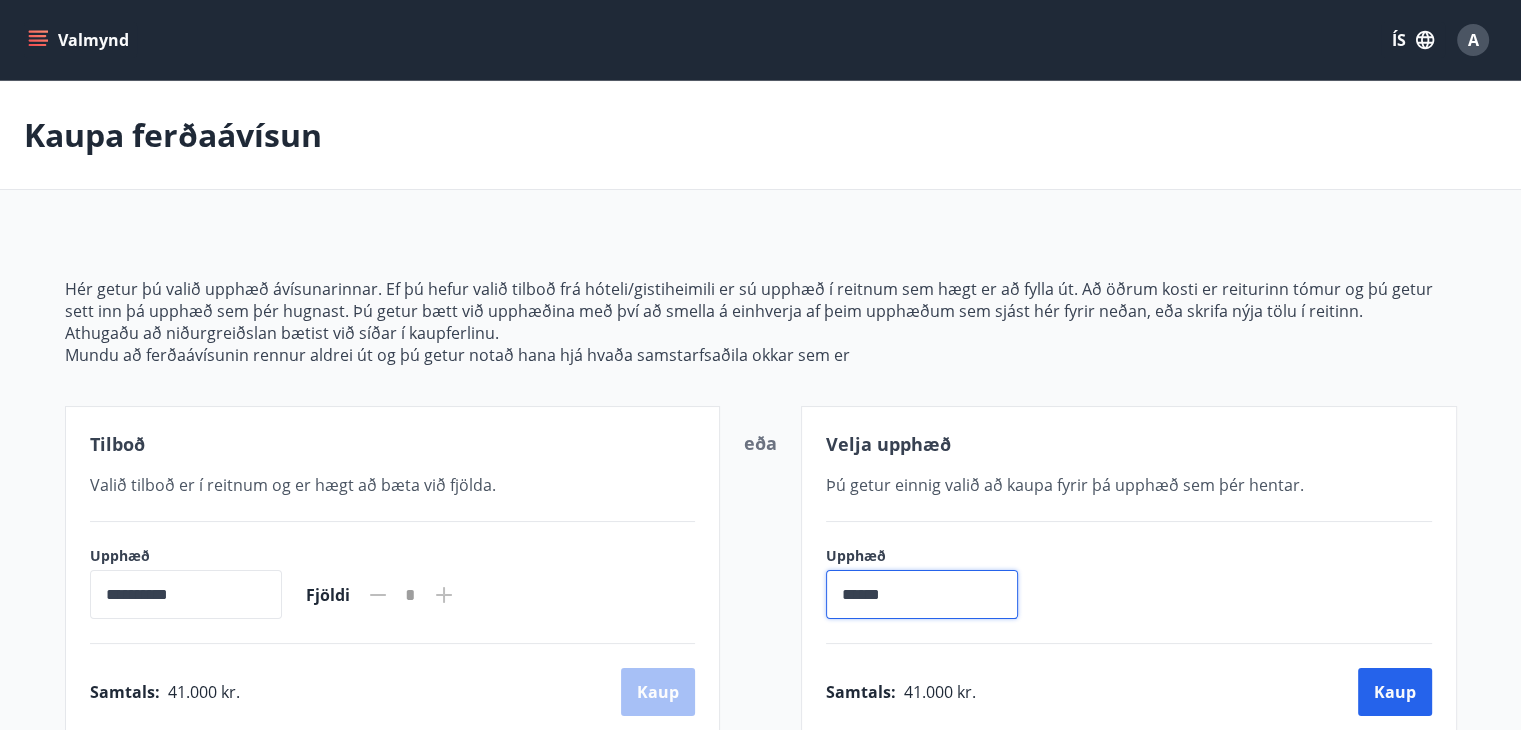 type on "******" 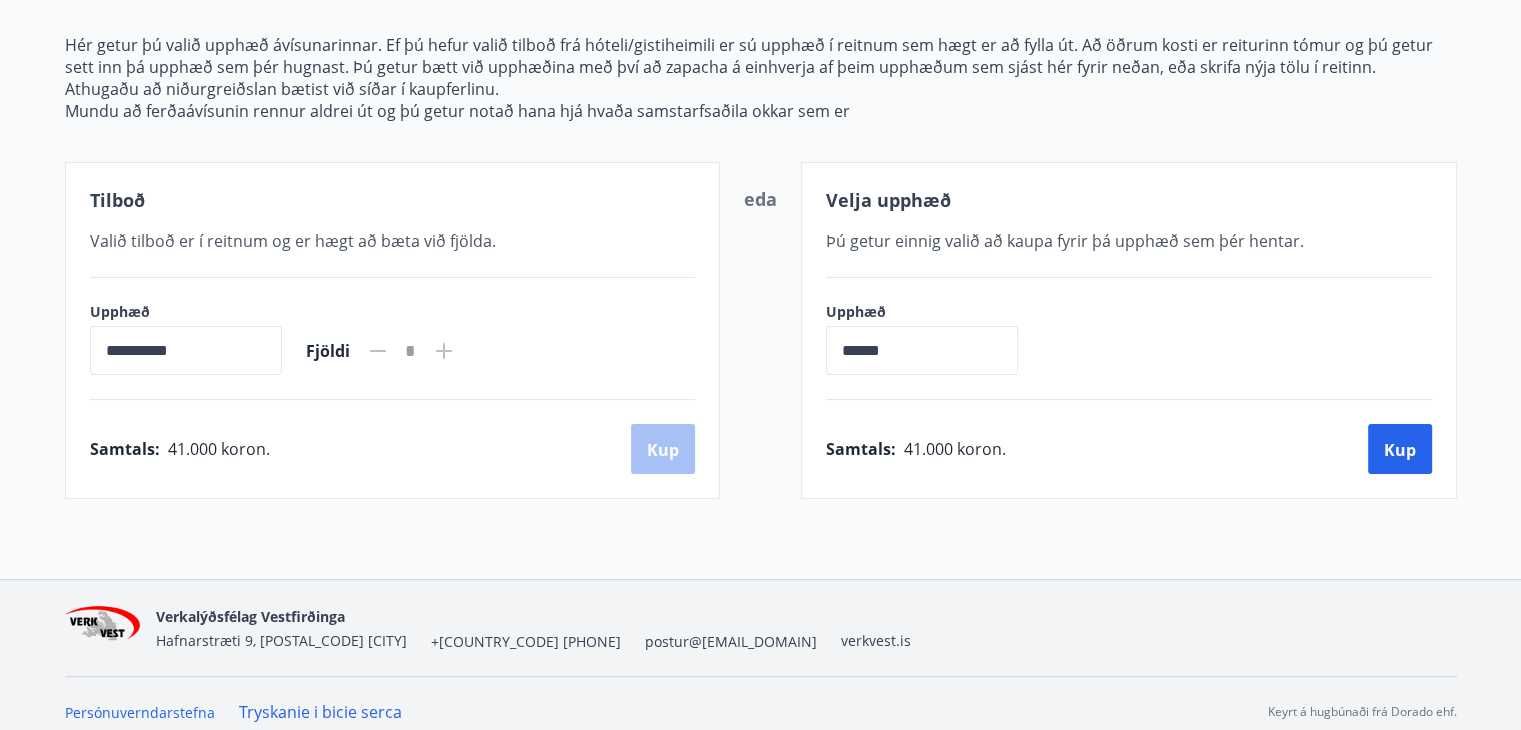 scroll, scrollTop: 259, scrollLeft: 0, axis: vertical 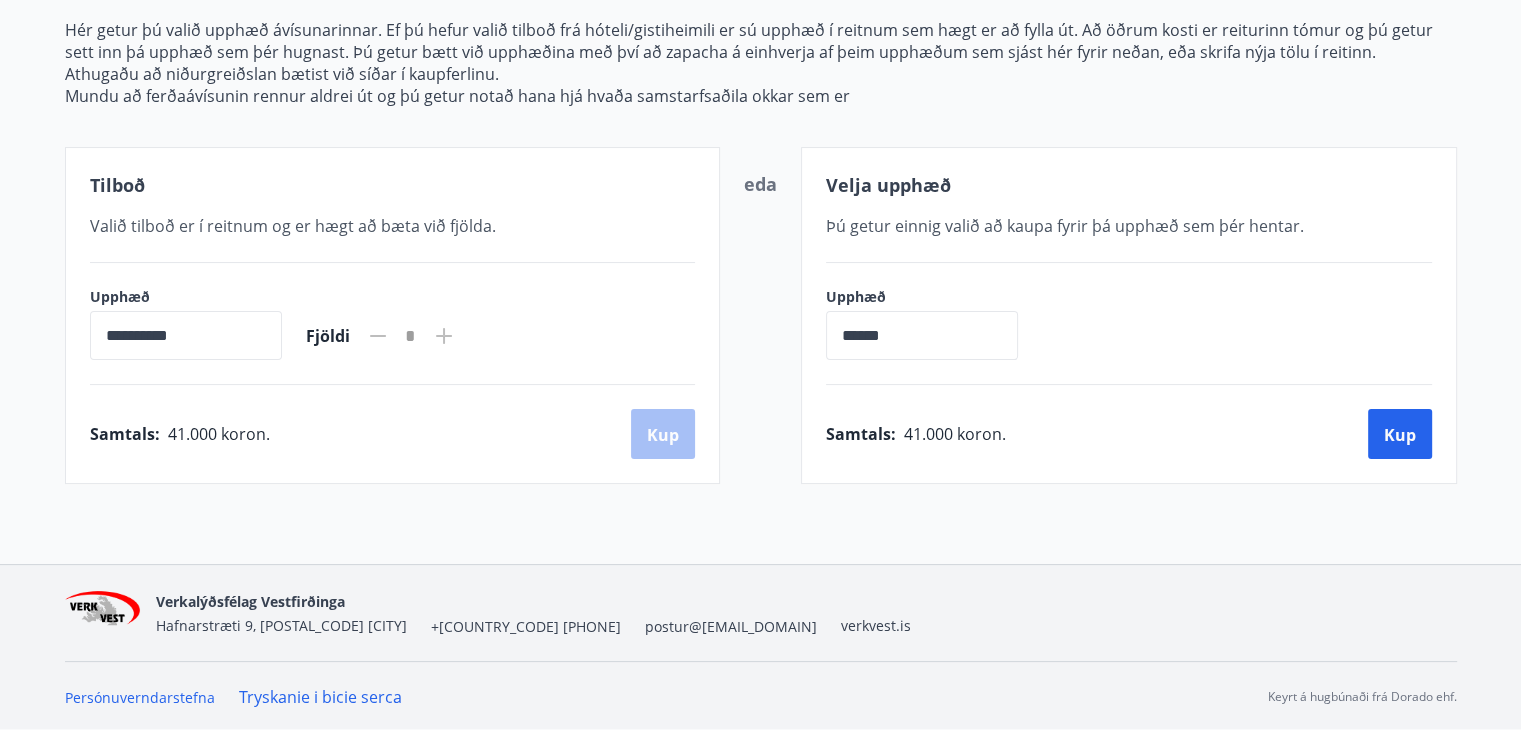 click on "Mundu að ferðaávísunin rennur aldrei út og þú getur notað hana hjá hvaða samstarfsaðila okkar sem er" at bounding box center (457, 96) 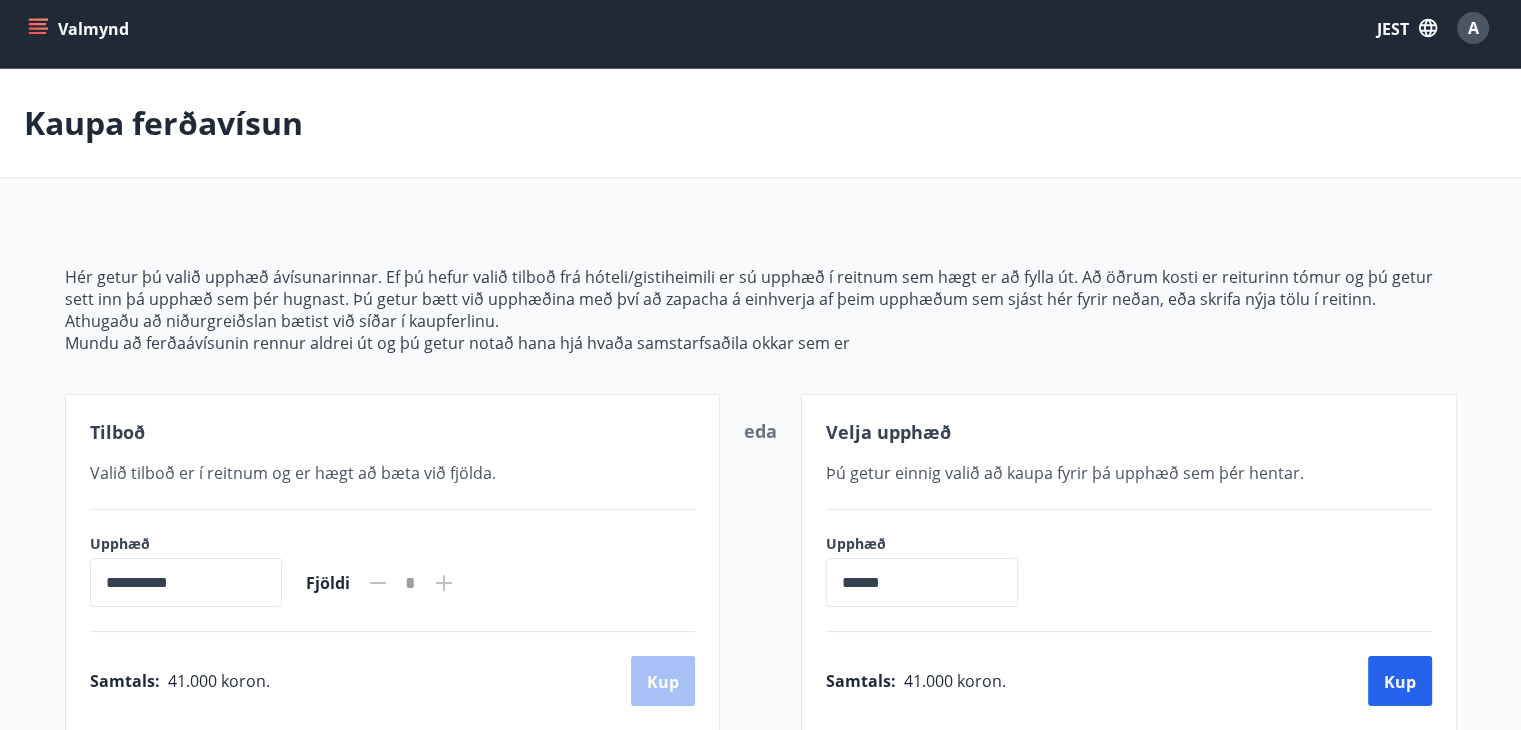 scroll, scrollTop: 0, scrollLeft: 0, axis: both 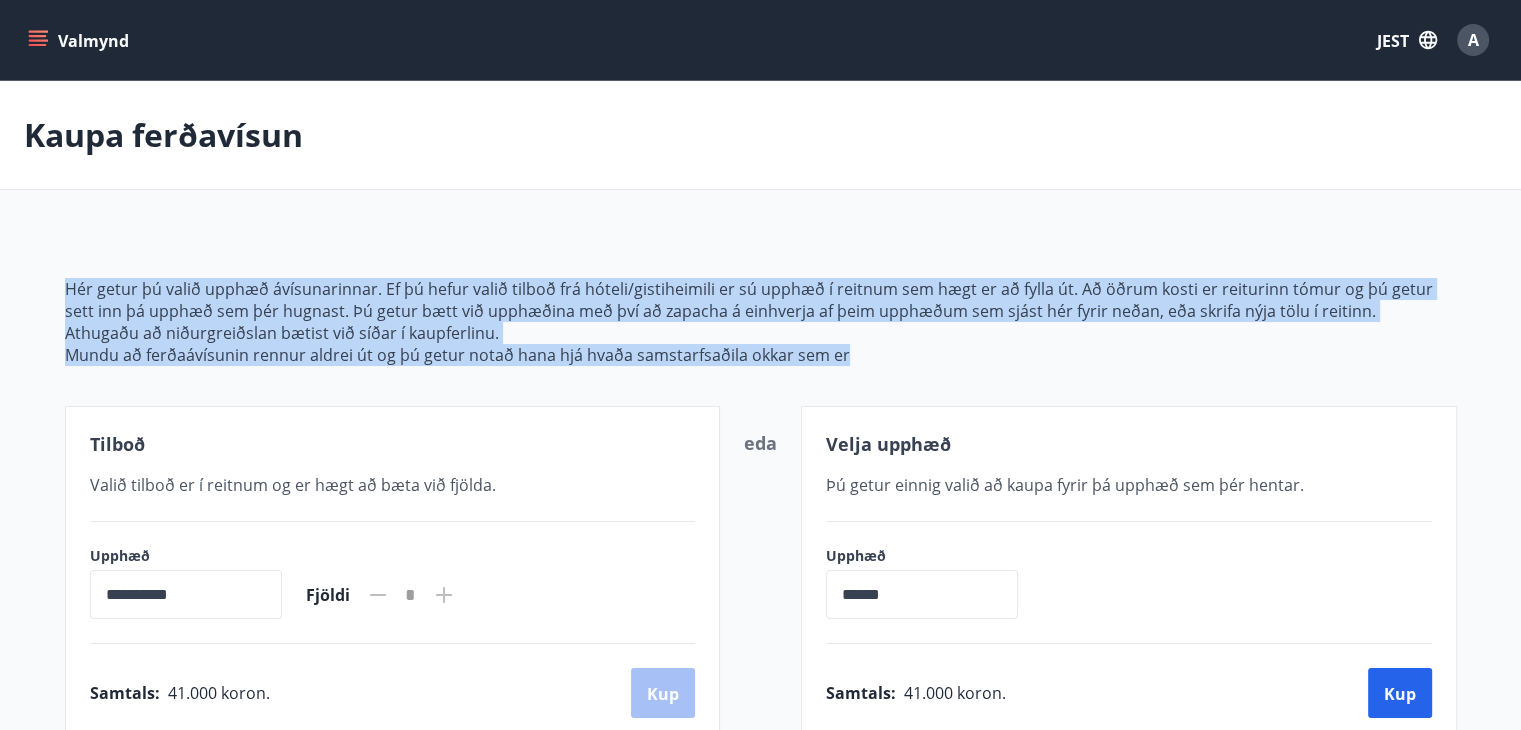 drag, startPoint x: 109, startPoint y: 288, endPoint x: 837, endPoint y: 378, distance: 733.5421 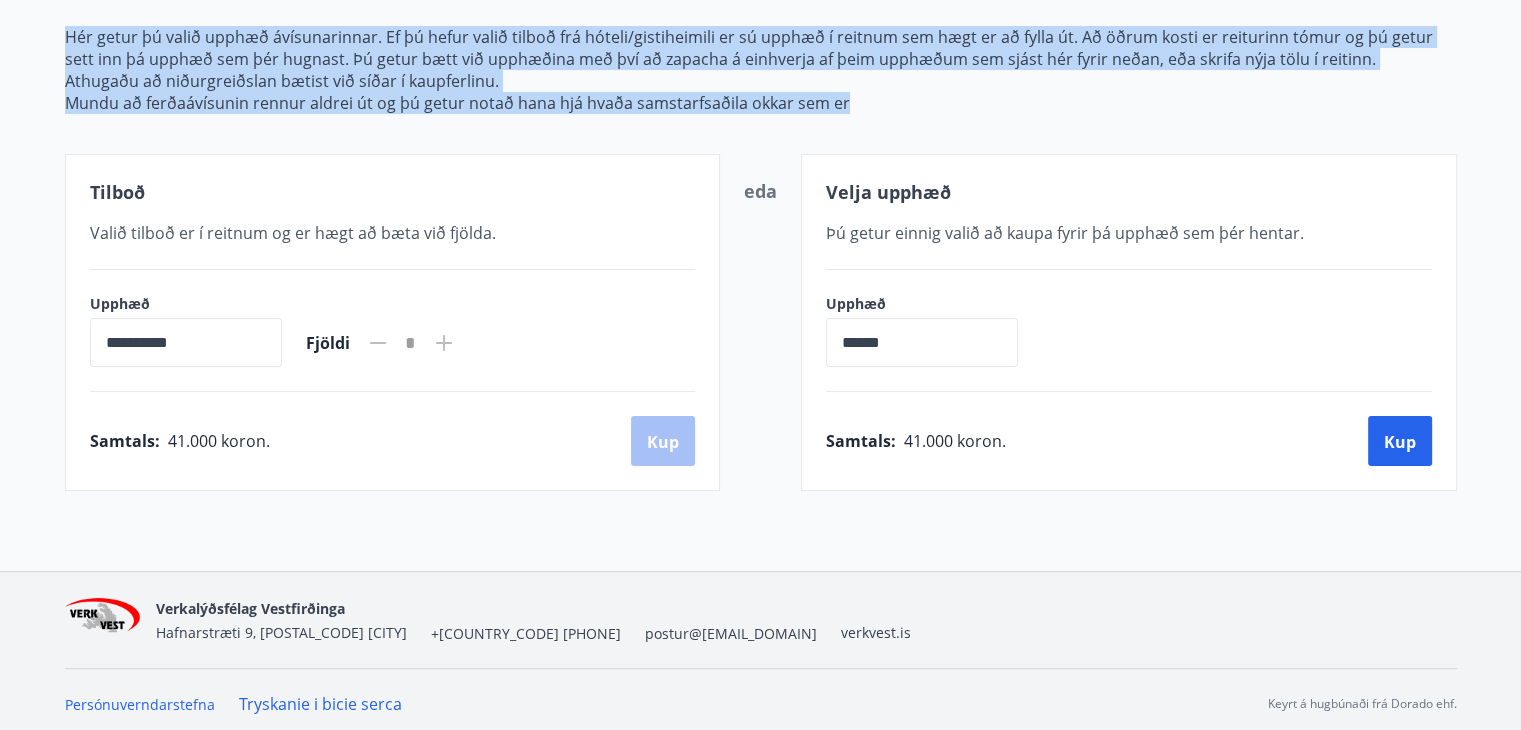 scroll, scrollTop: 259, scrollLeft: 0, axis: vertical 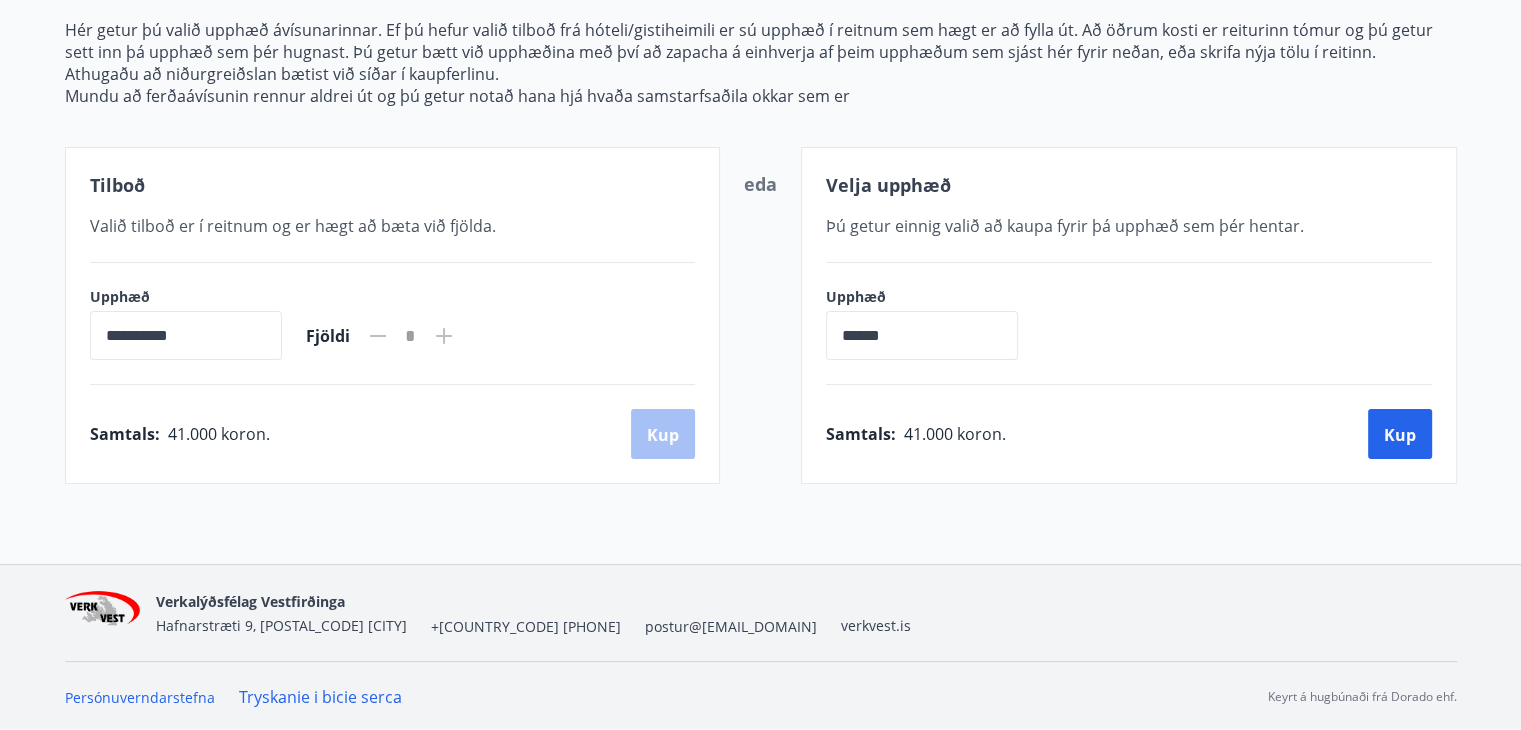 click on "**********" at bounding box center (760, 193) 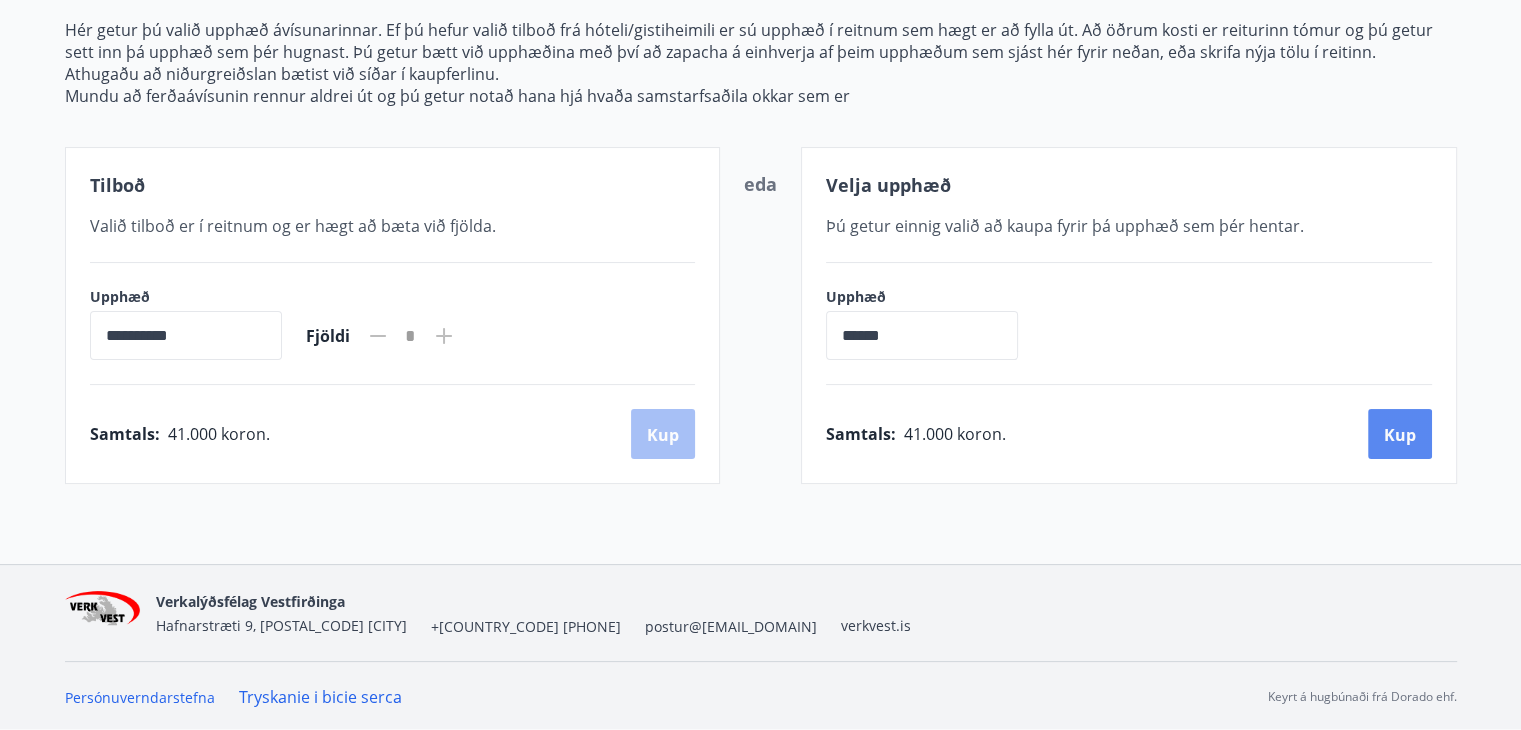 click on "Kup" at bounding box center (1400, 435) 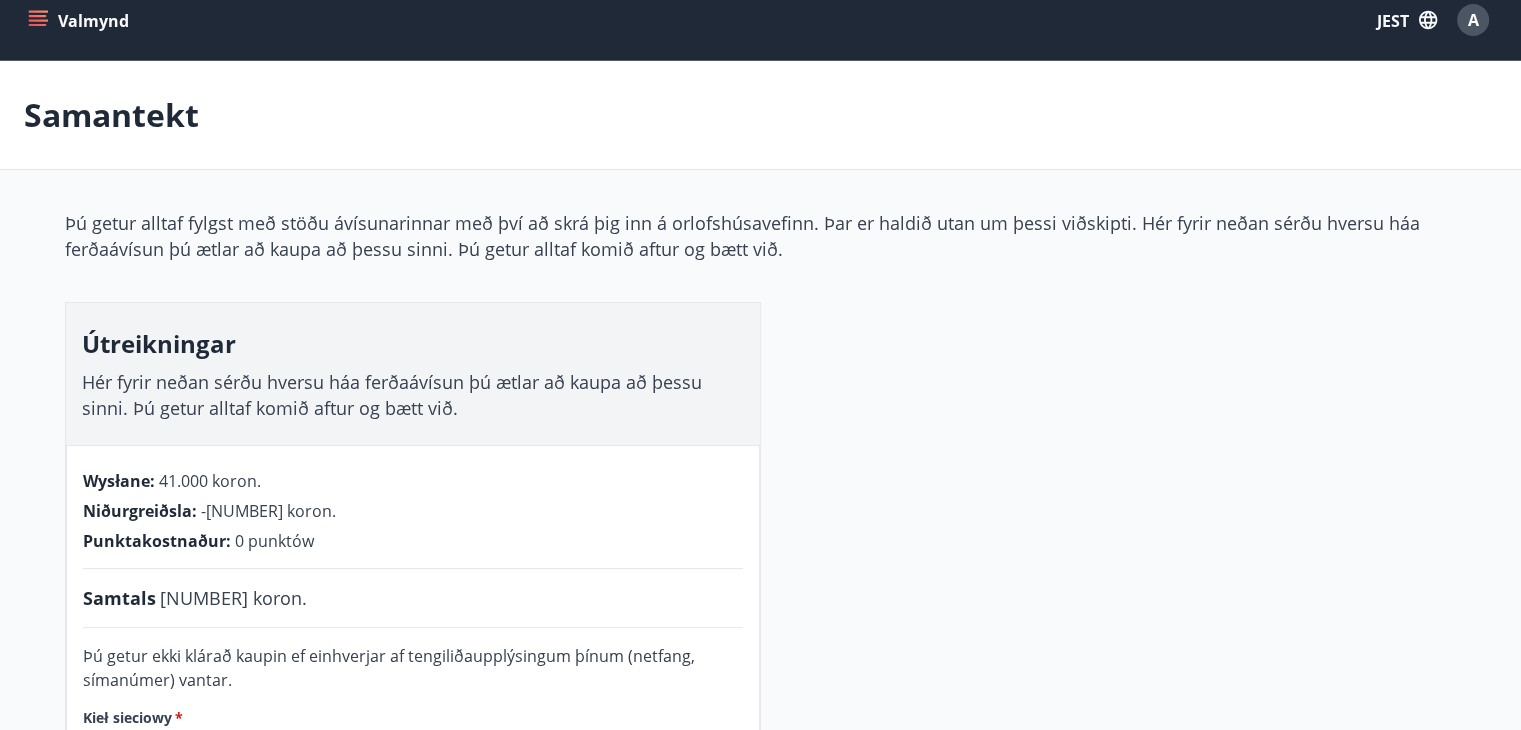 scroll, scrollTop: 0, scrollLeft: 0, axis: both 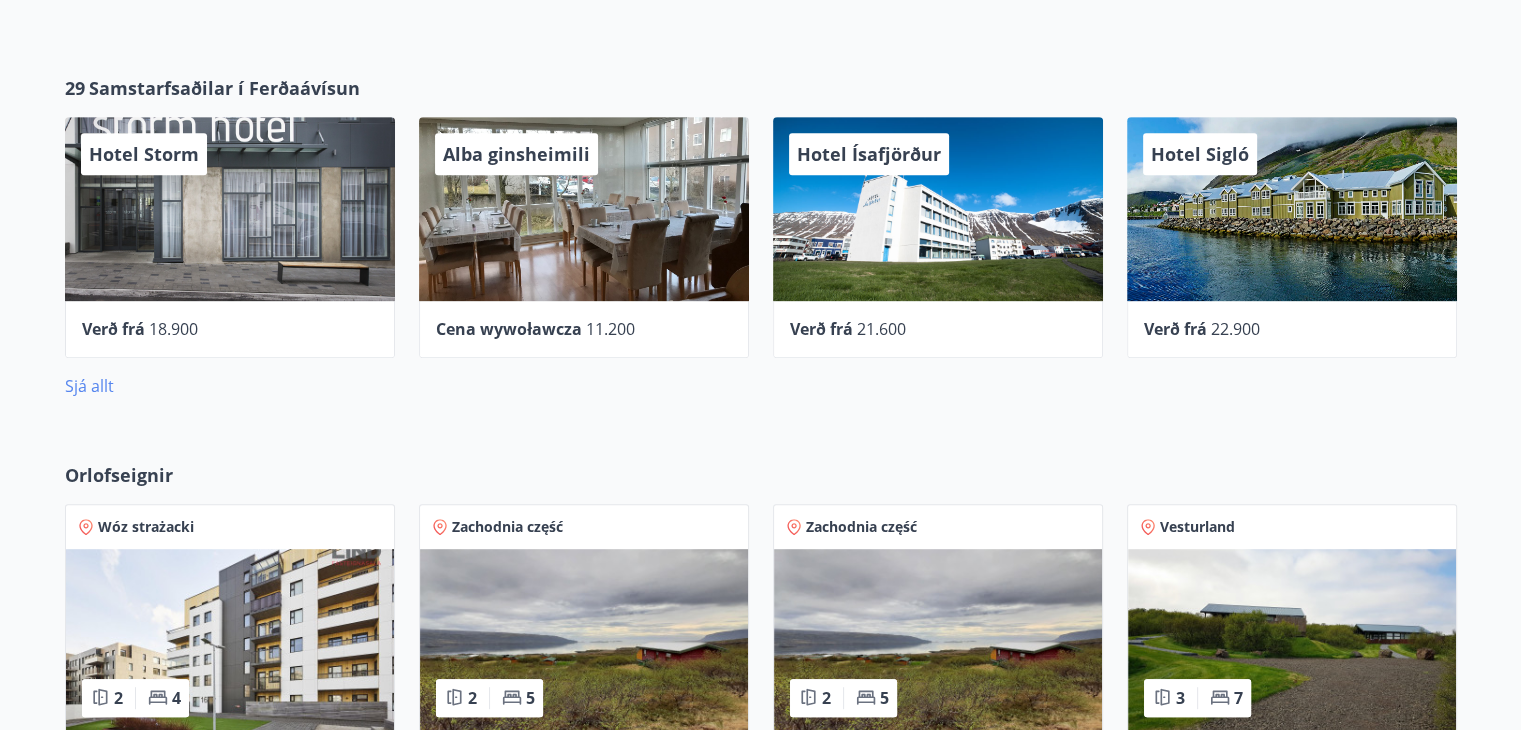 click on "Sjá allt" at bounding box center [89, 386] 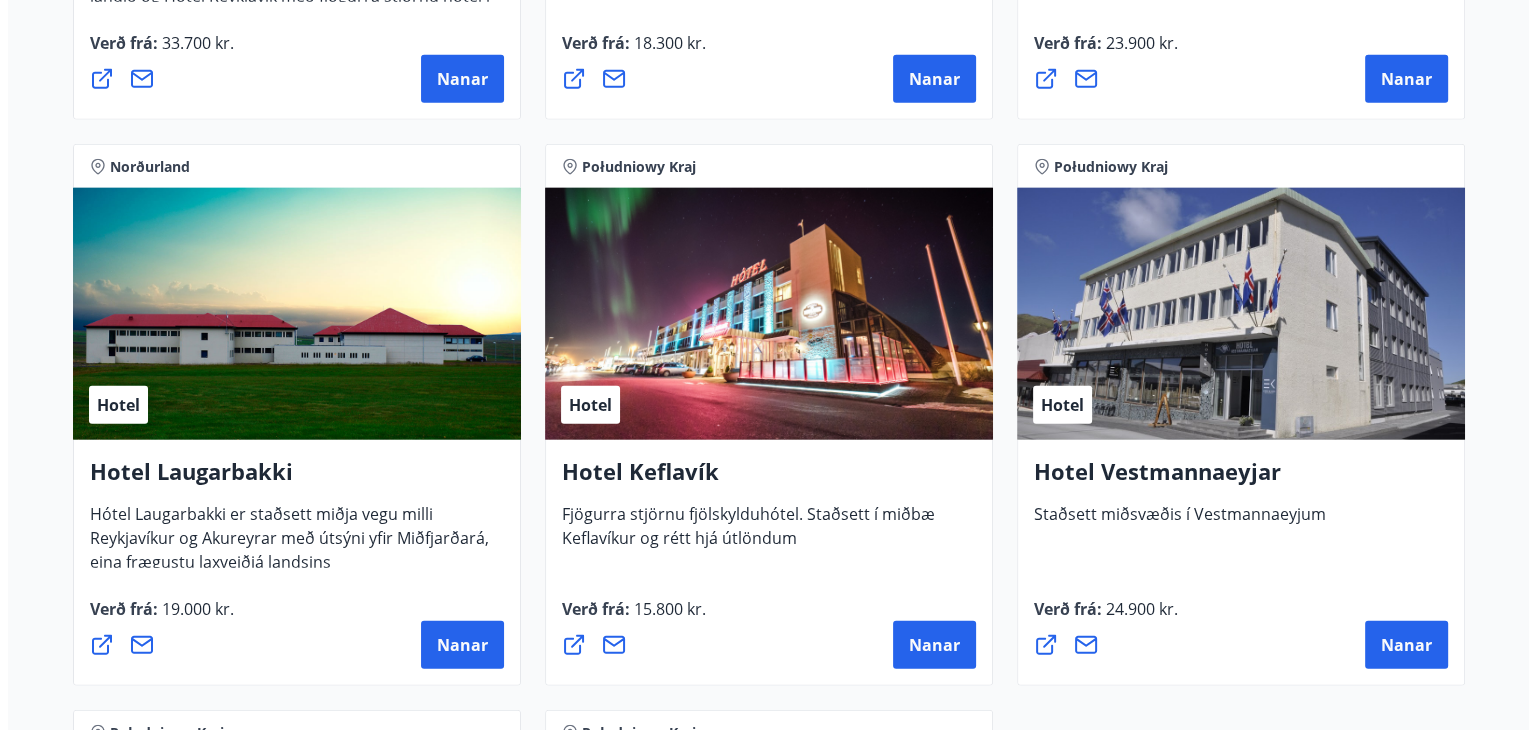 scroll, scrollTop: 4788, scrollLeft: 0, axis: vertical 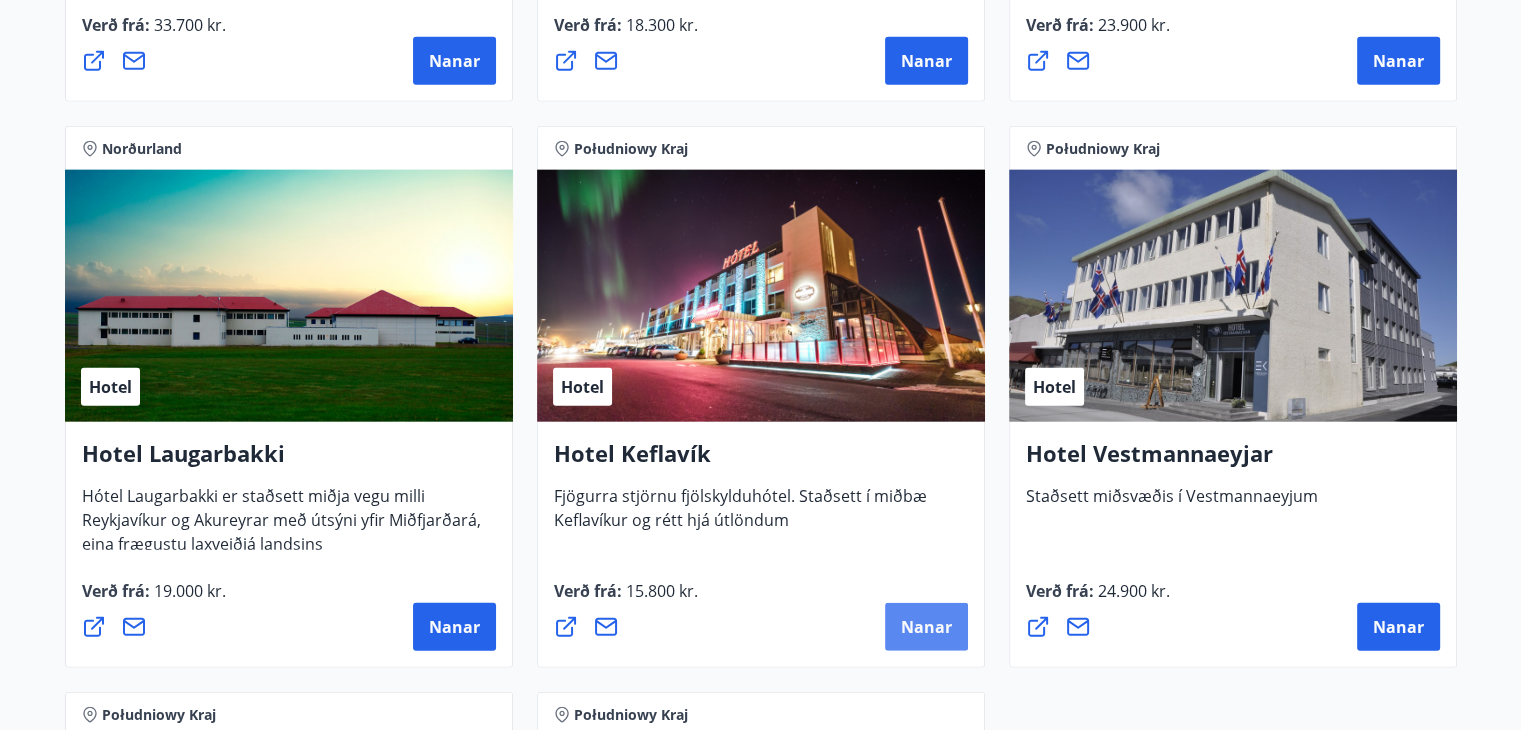 click on "Nanar" at bounding box center [926, 627] 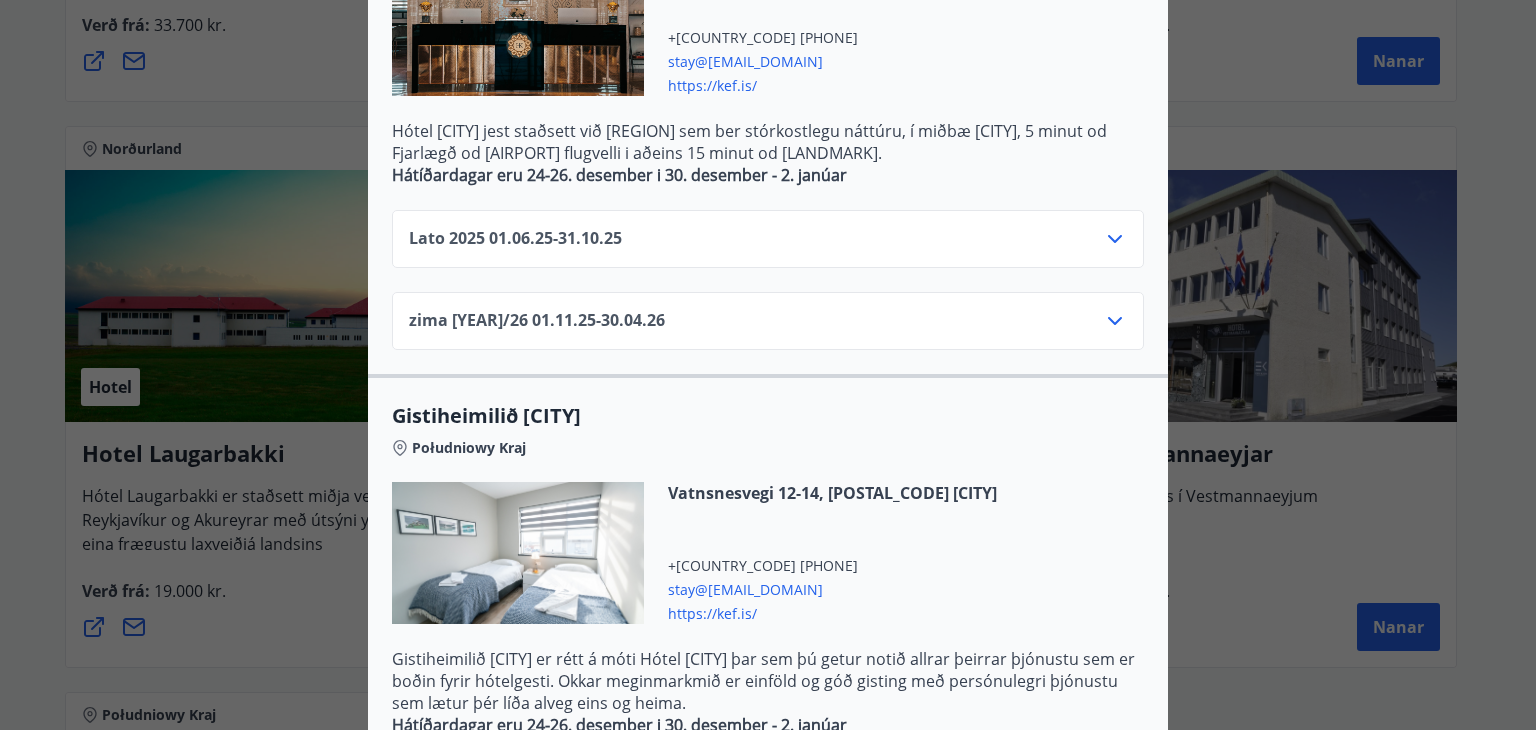 scroll, scrollTop: 600, scrollLeft: 0, axis: vertical 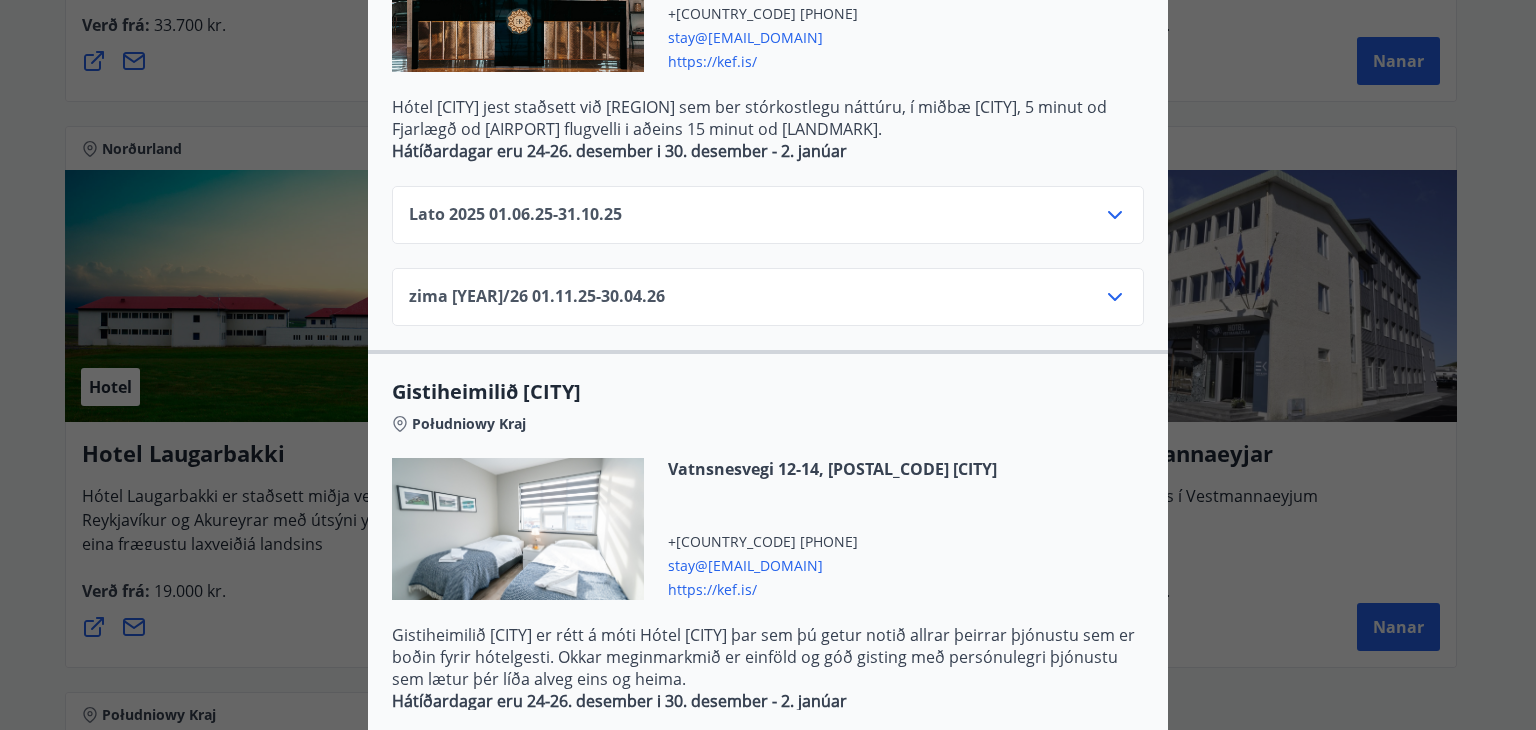 click on "Lato 2025    01.06.25  -  31.10.25" at bounding box center (768, 223) 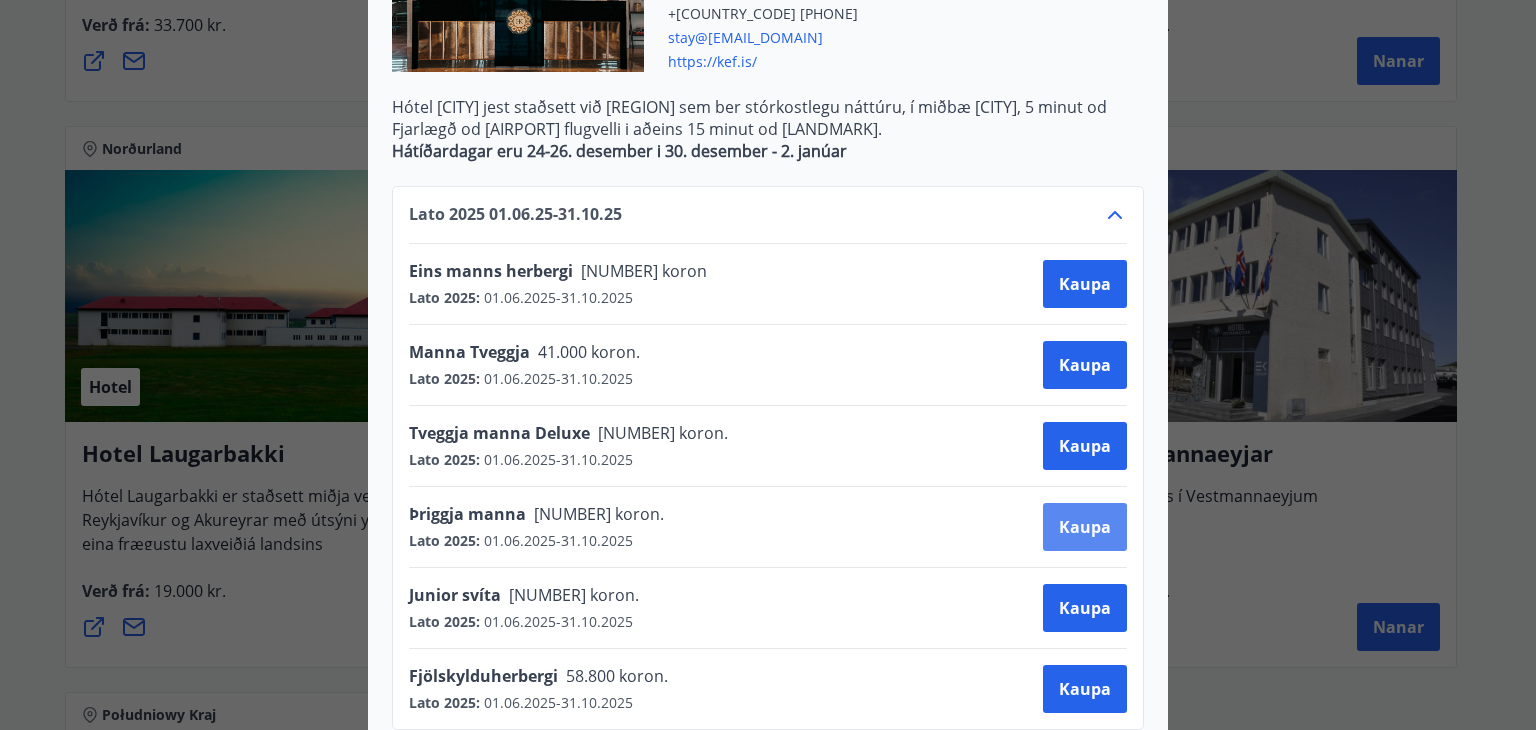 click on "Kaupa" at bounding box center (1085, 527) 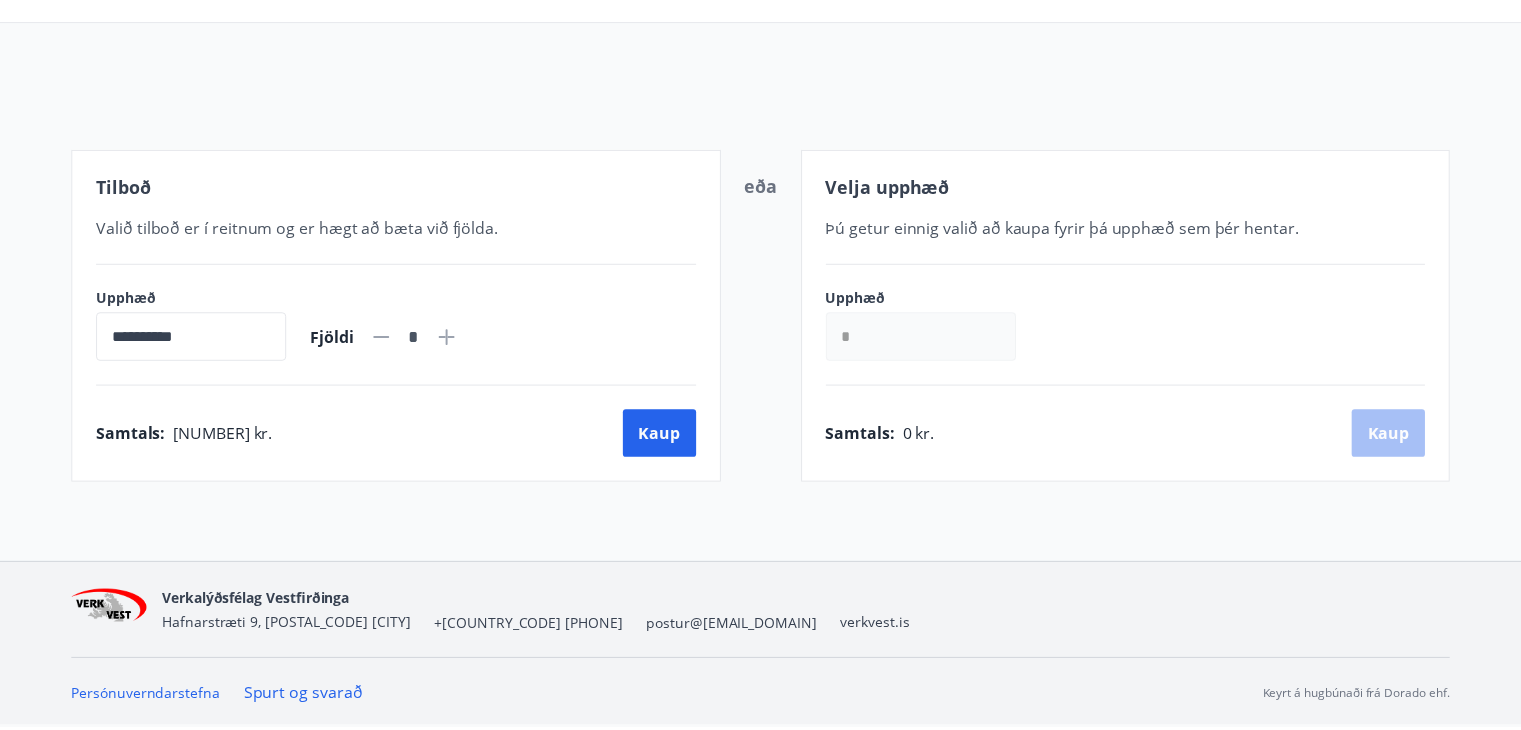 scroll, scrollTop: 169, scrollLeft: 0, axis: vertical 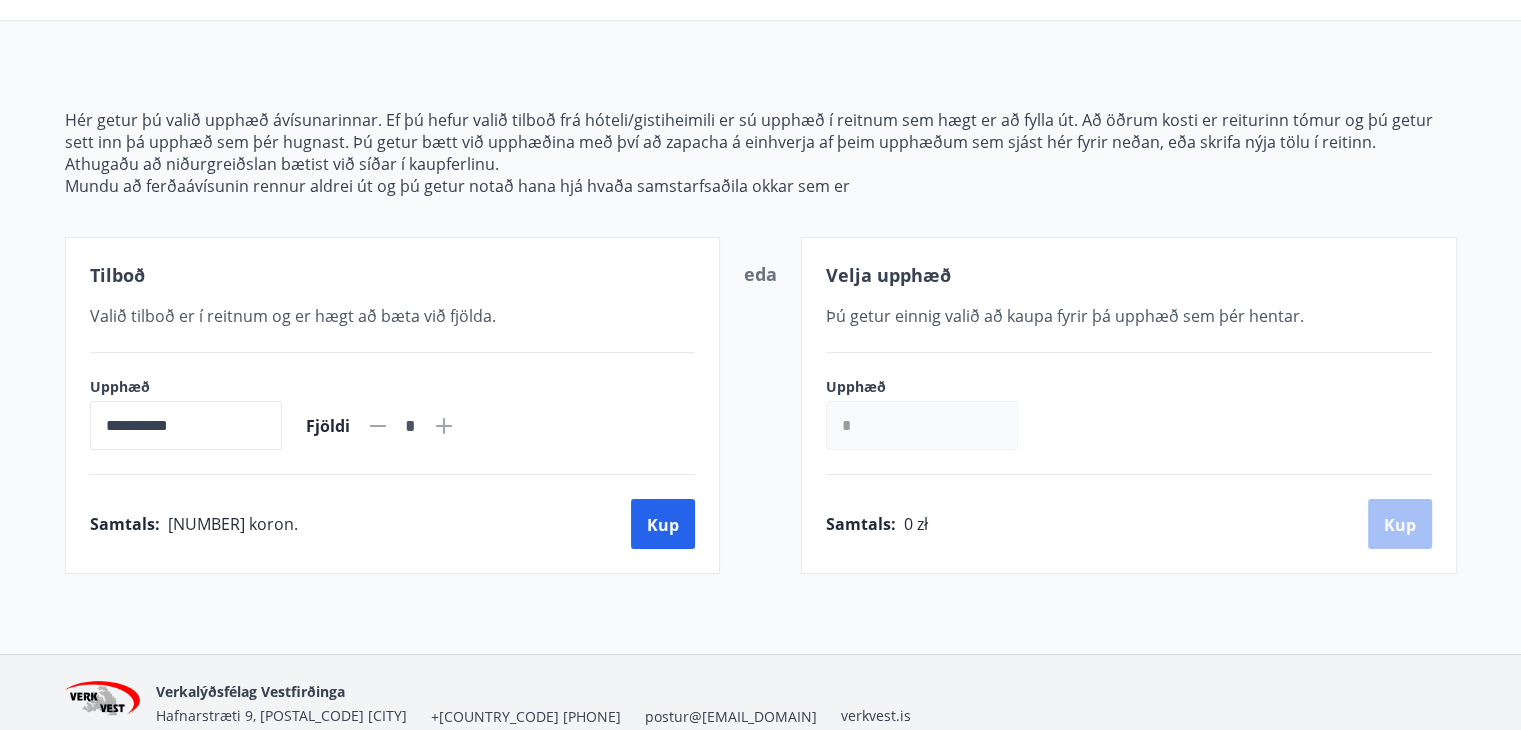 click on "*" at bounding box center (922, 425) 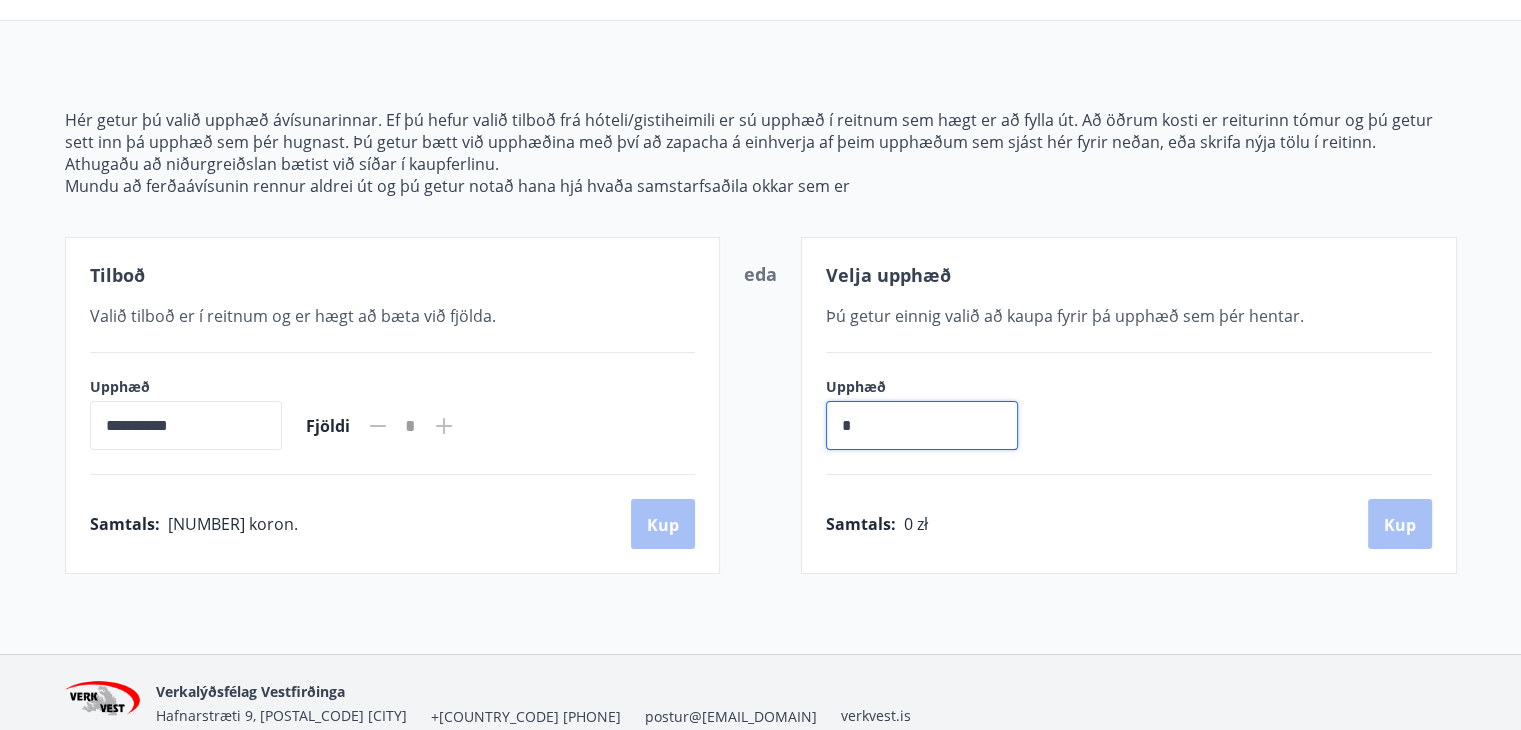click on "*" at bounding box center (922, 425) 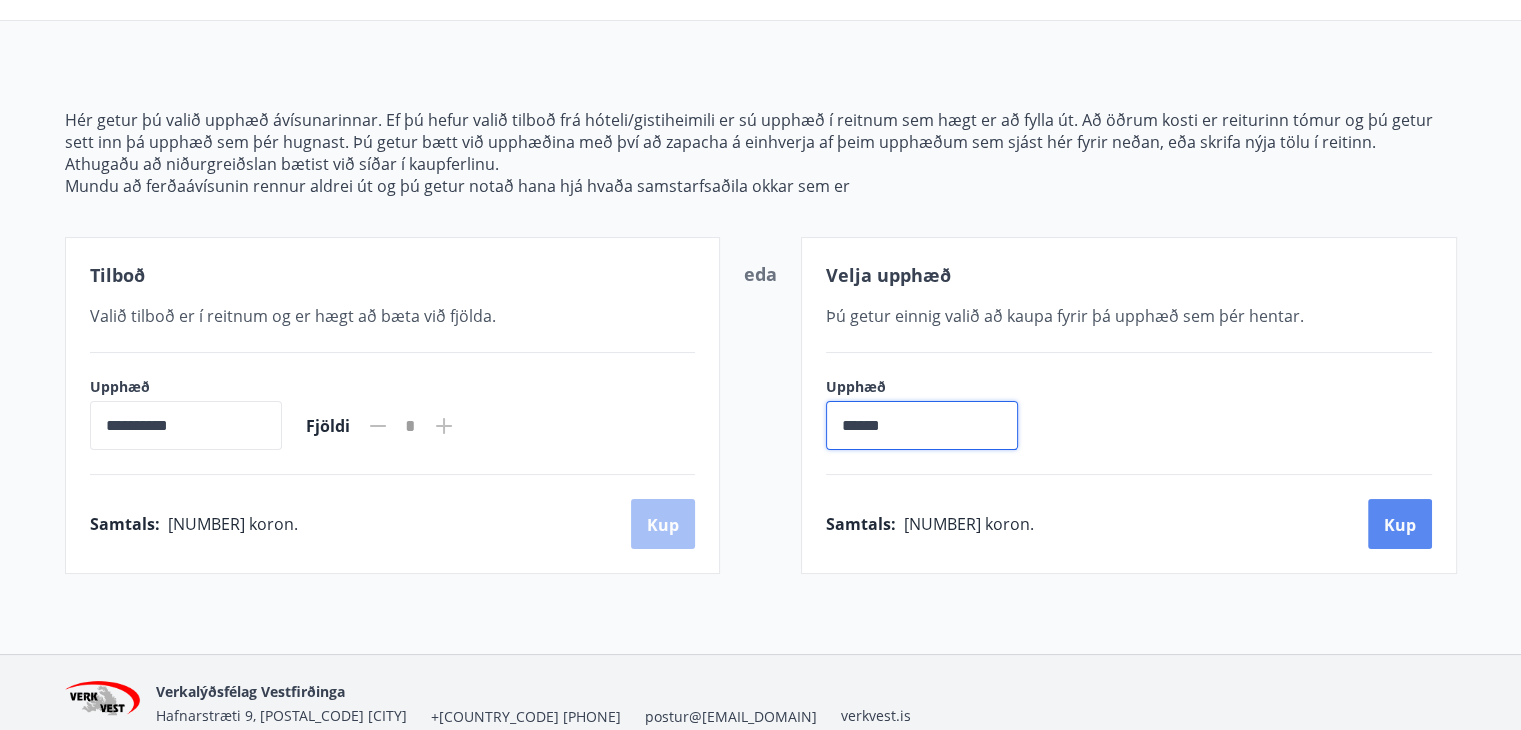 type on "******" 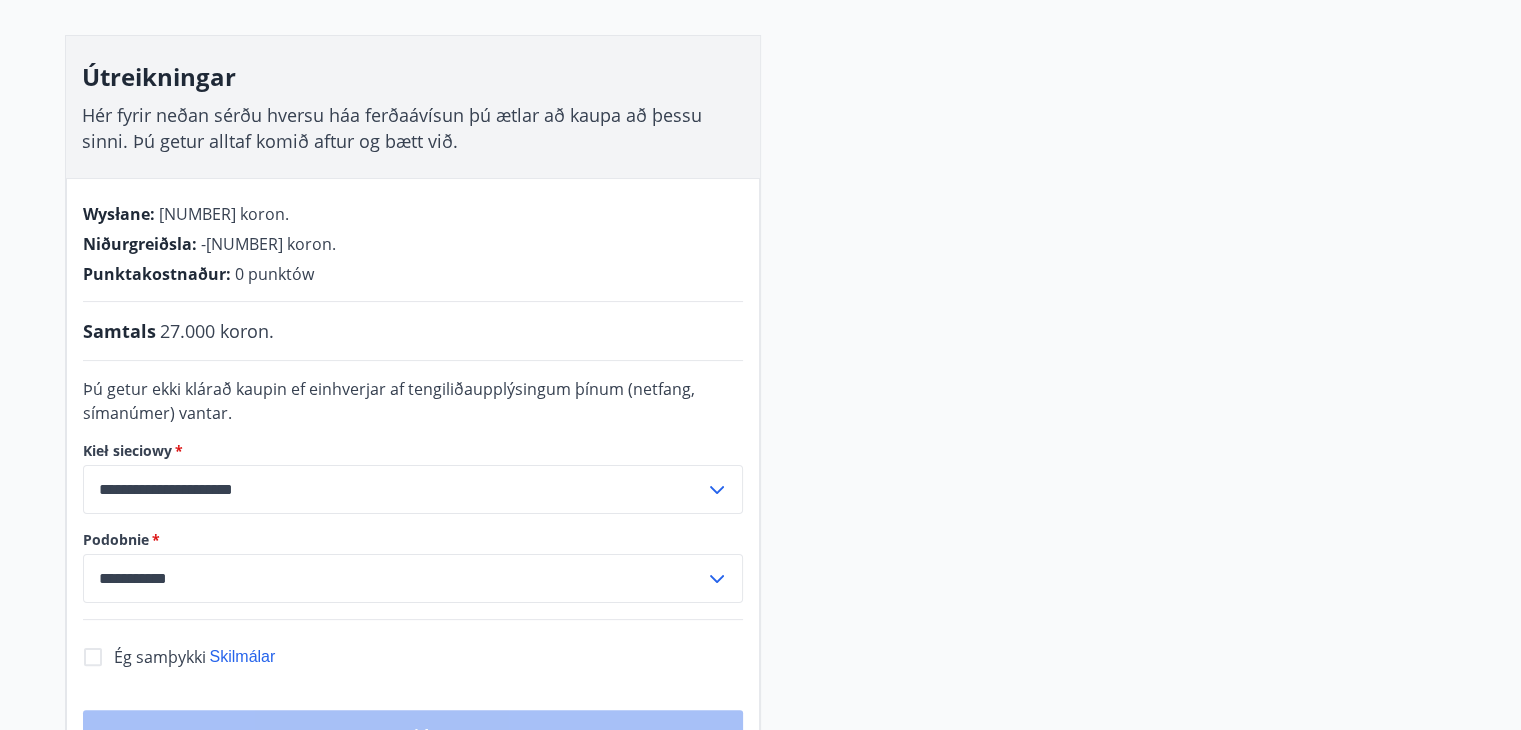 scroll, scrollTop: 169, scrollLeft: 0, axis: vertical 